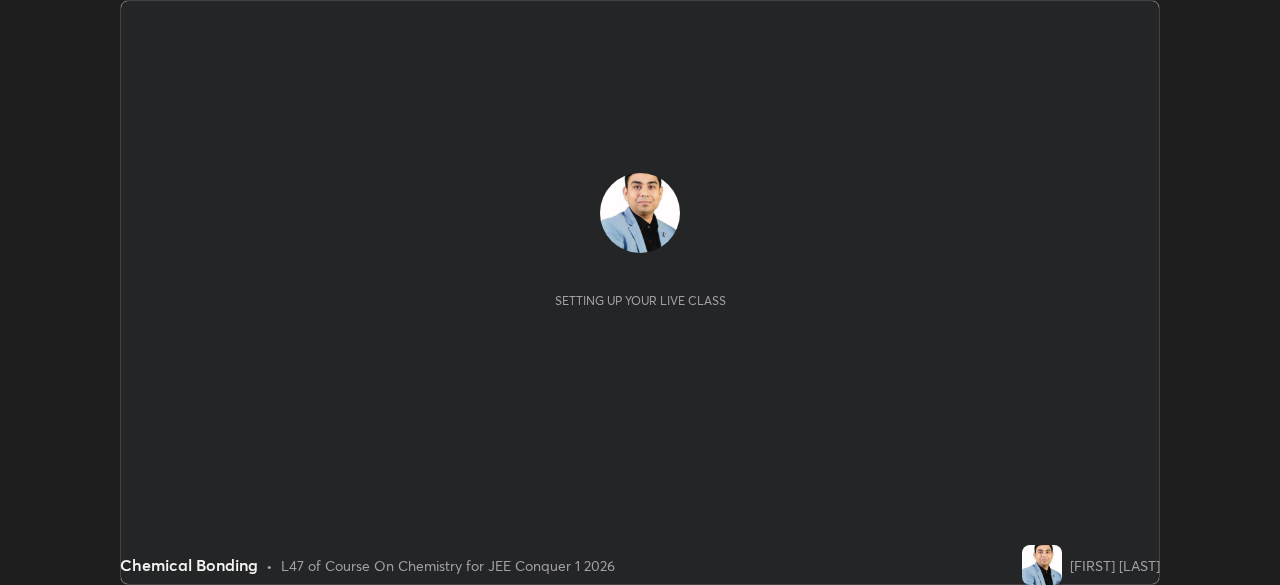 scroll, scrollTop: 0, scrollLeft: 0, axis: both 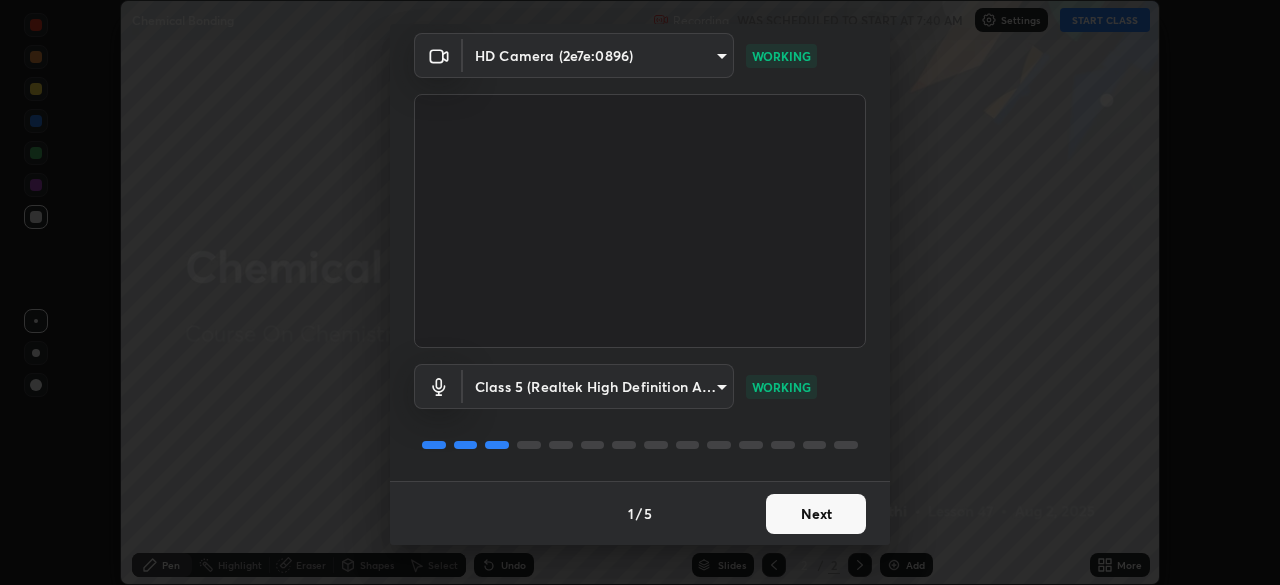 click on "Next" at bounding box center (816, 514) 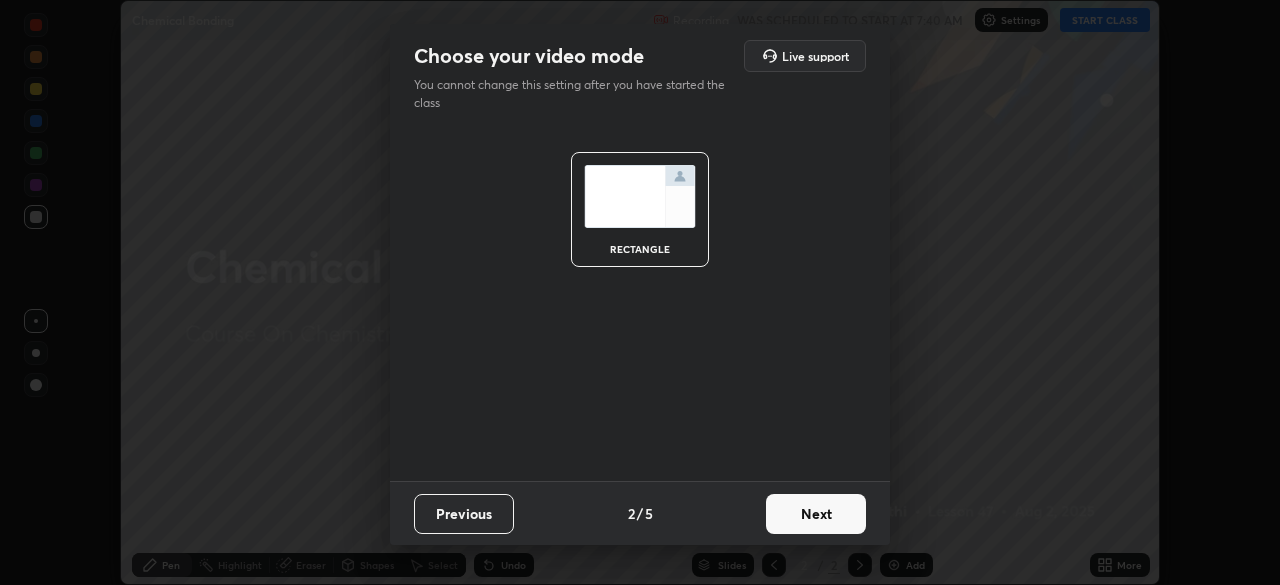 scroll, scrollTop: 0, scrollLeft: 0, axis: both 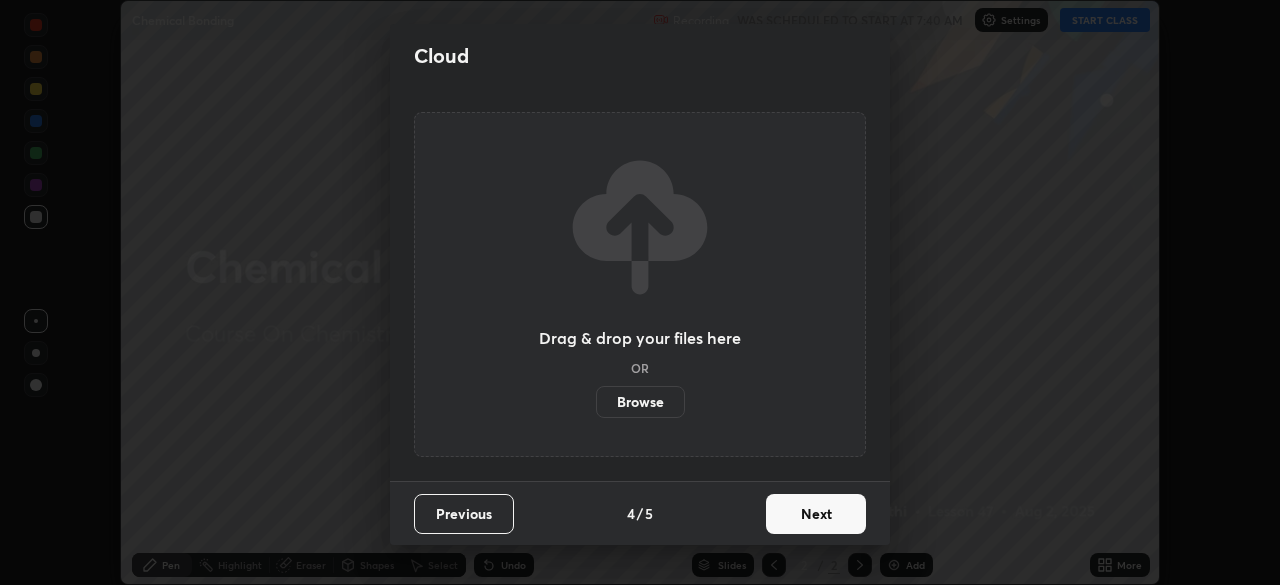 click on "Next" at bounding box center (816, 514) 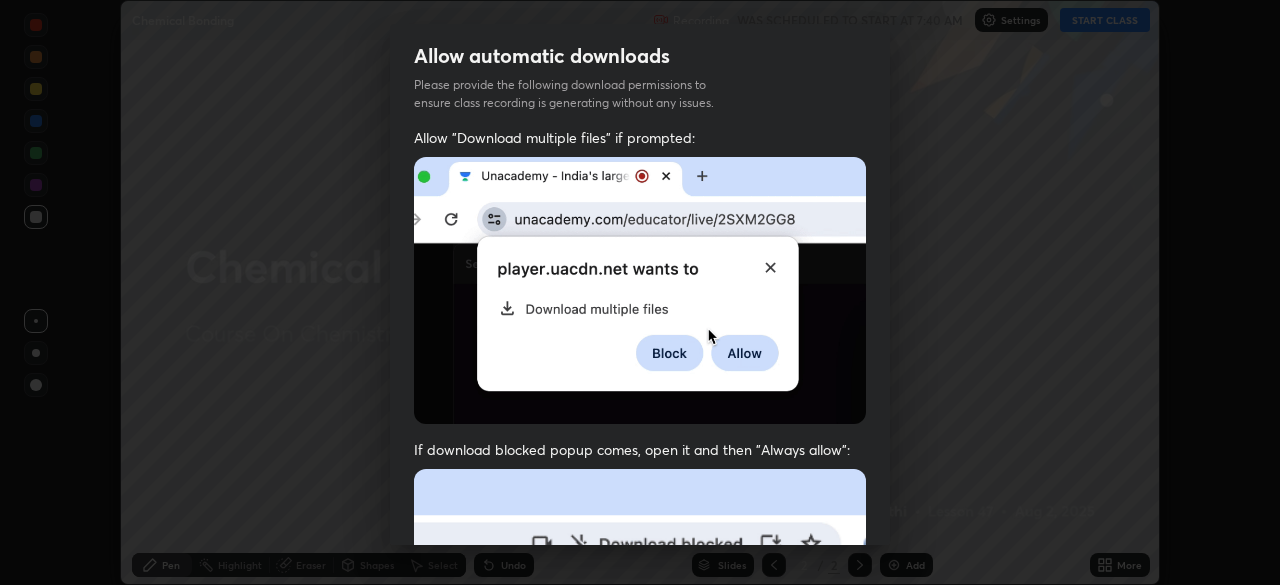 click at bounding box center (640, 687) 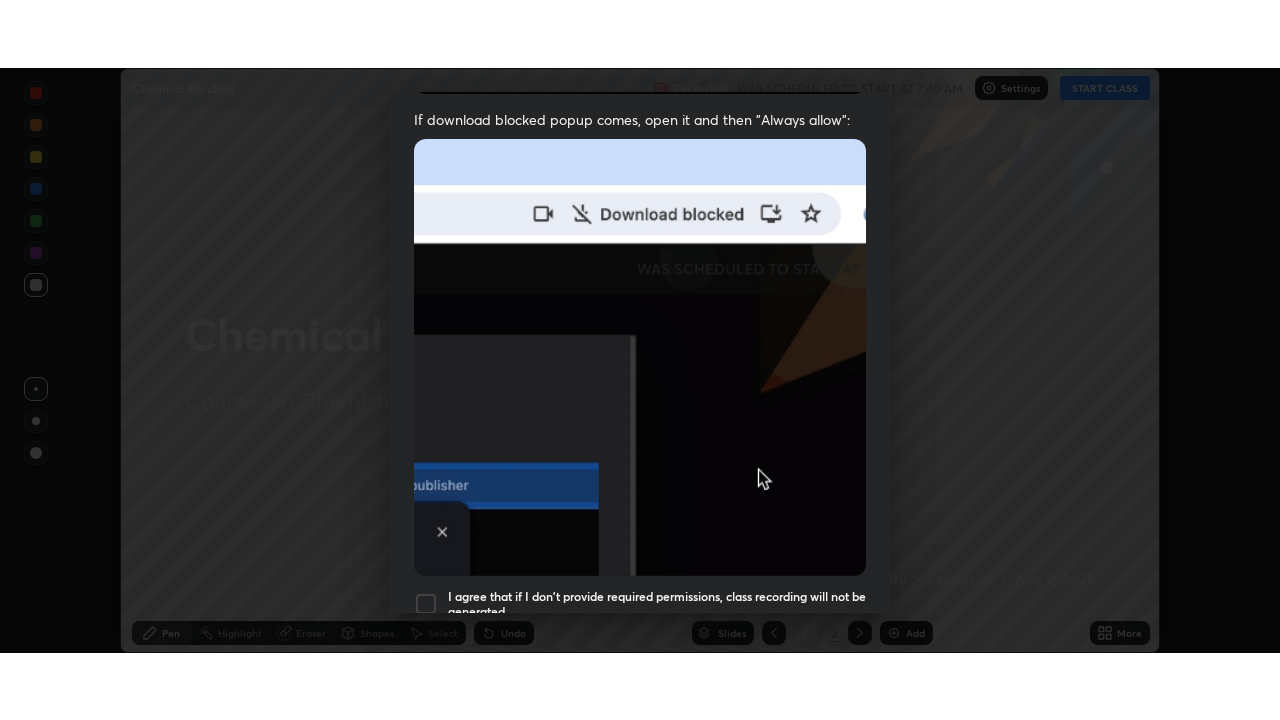 scroll, scrollTop: 479, scrollLeft: 0, axis: vertical 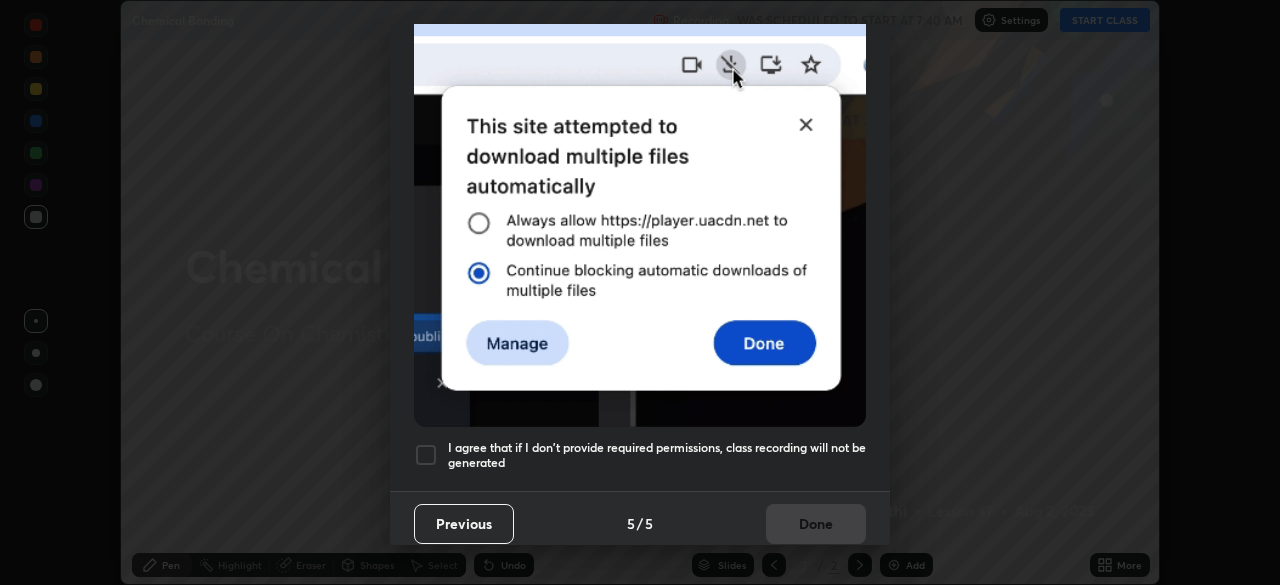click at bounding box center [426, 455] 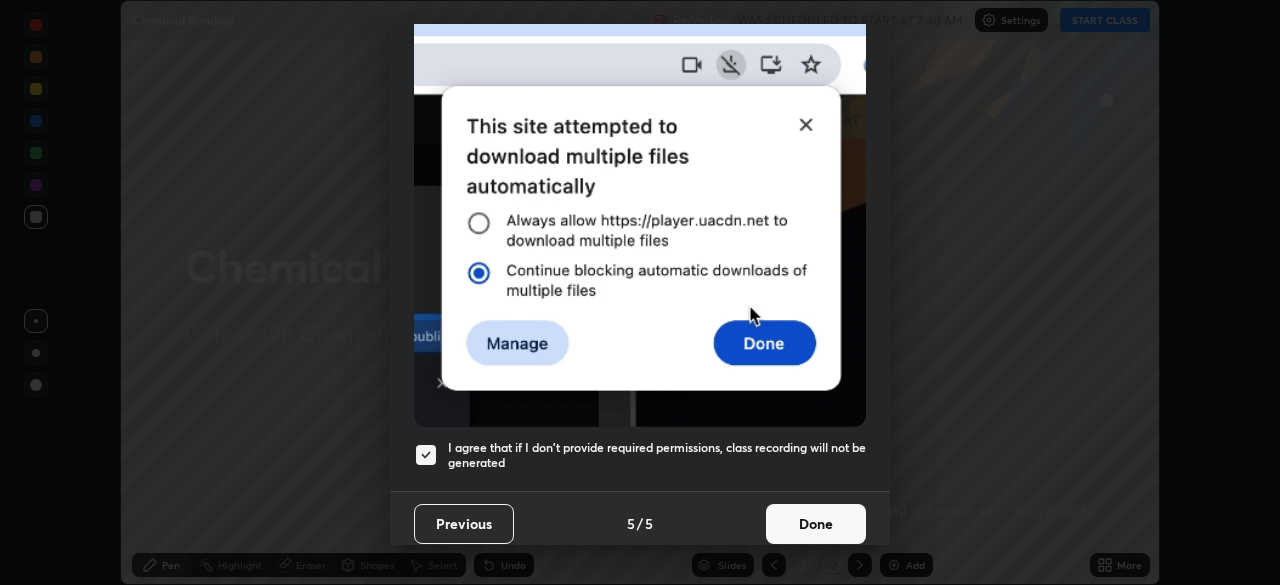 click on "Done" at bounding box center (816, 524) 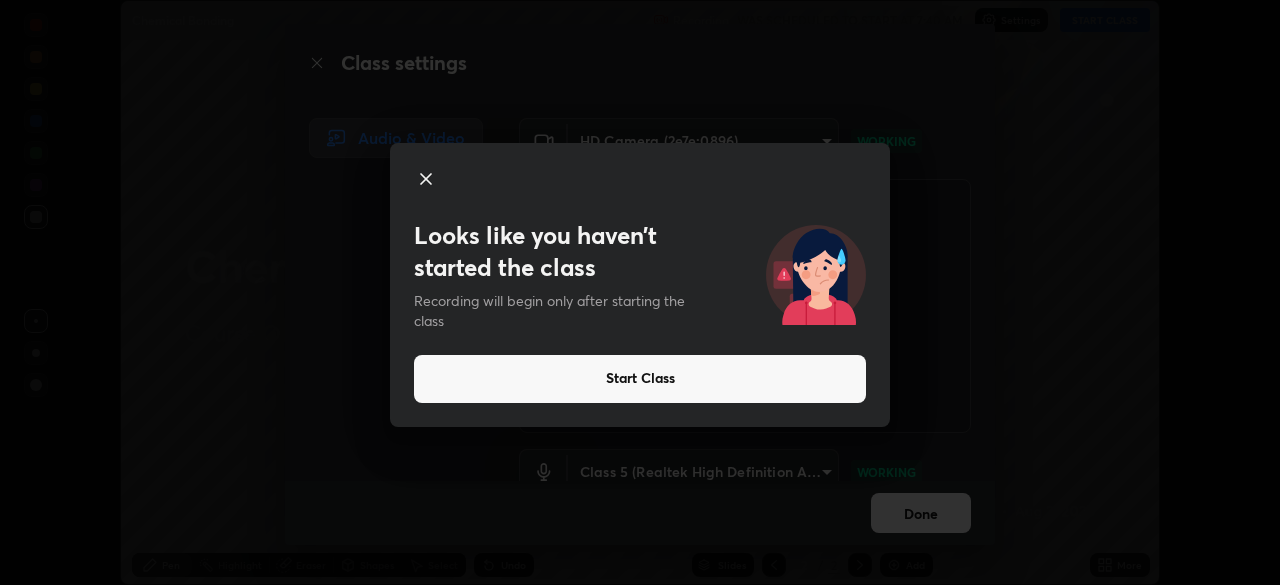 click on "Start Class" at bounding box center (640, 379) 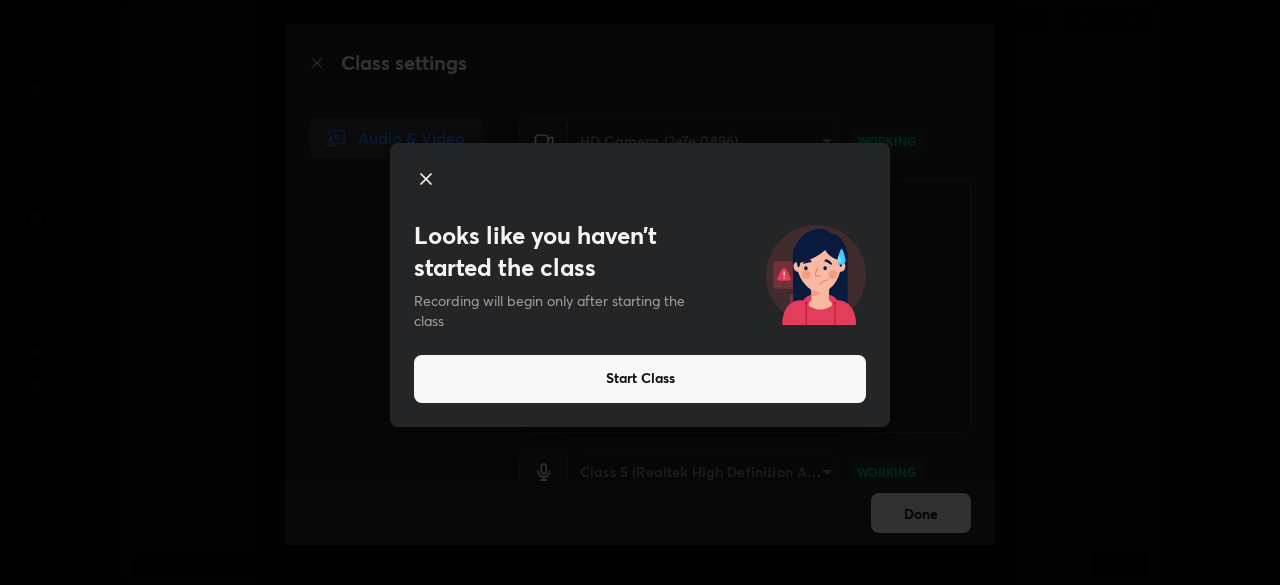 click on "Start Class" at bounding box center [640, 379] 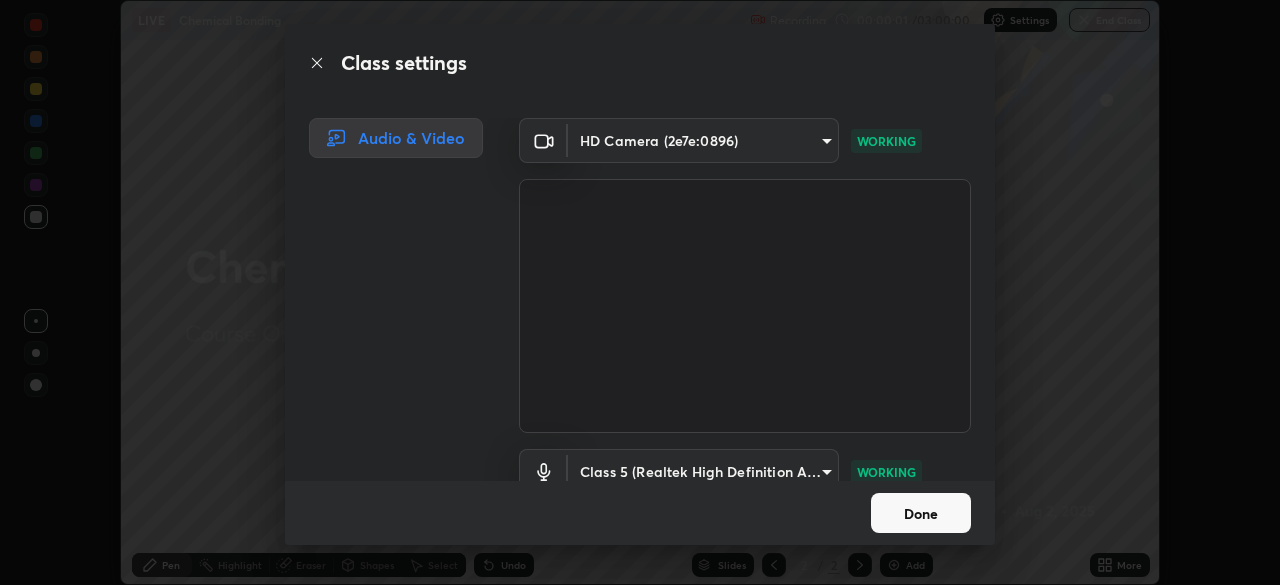 click on "Done" at bounding box center (921, 513) 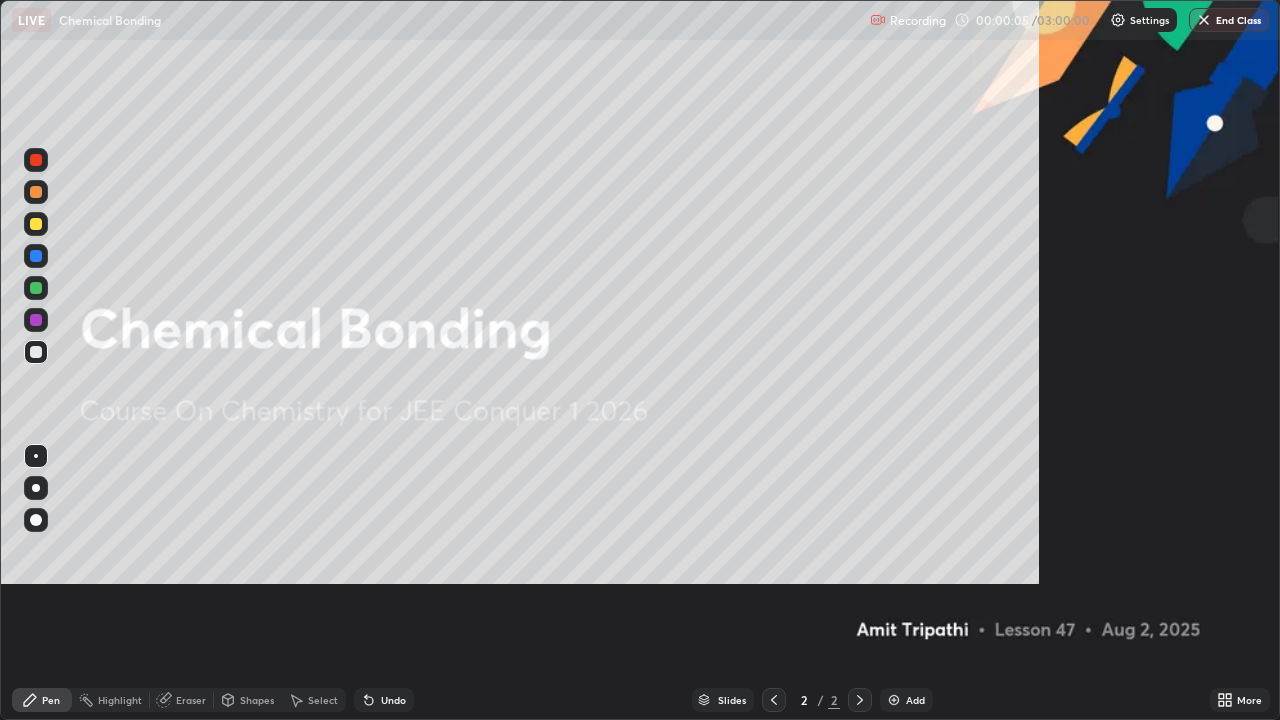 scroll, scrollTop: 99280, scrollLeft: 98720, axis: both 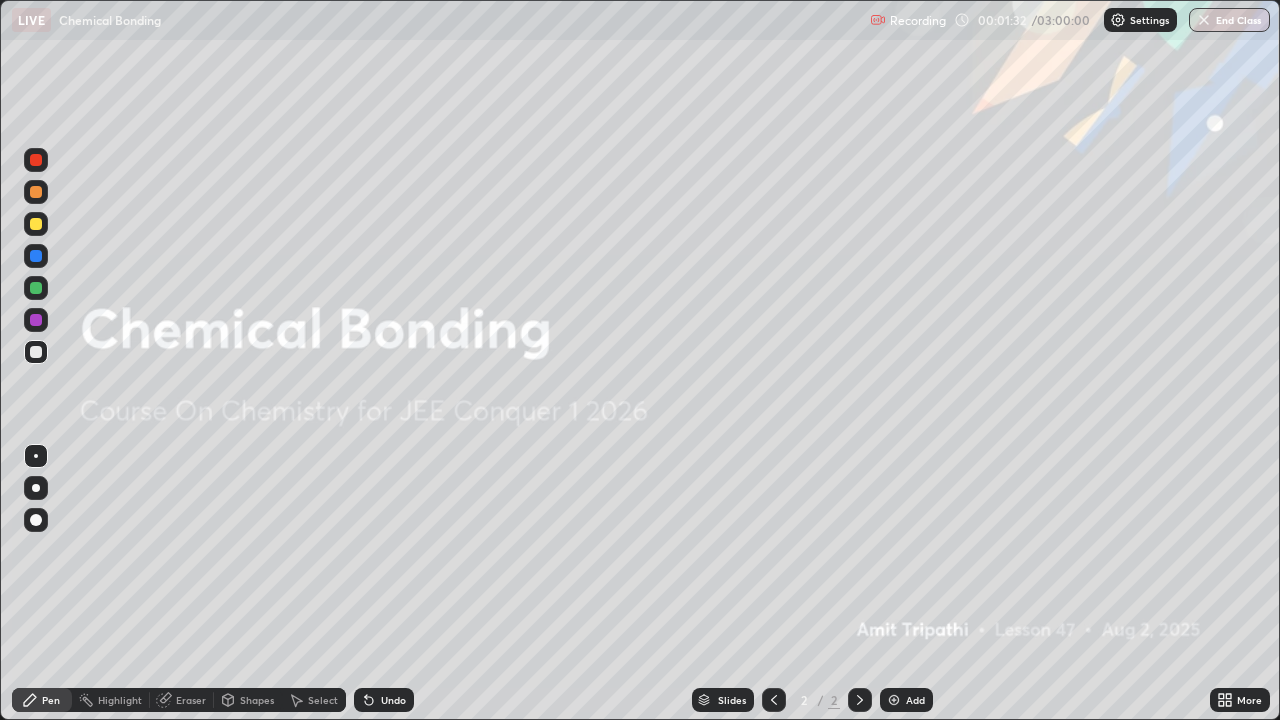 click at bounding box center [894, 700] 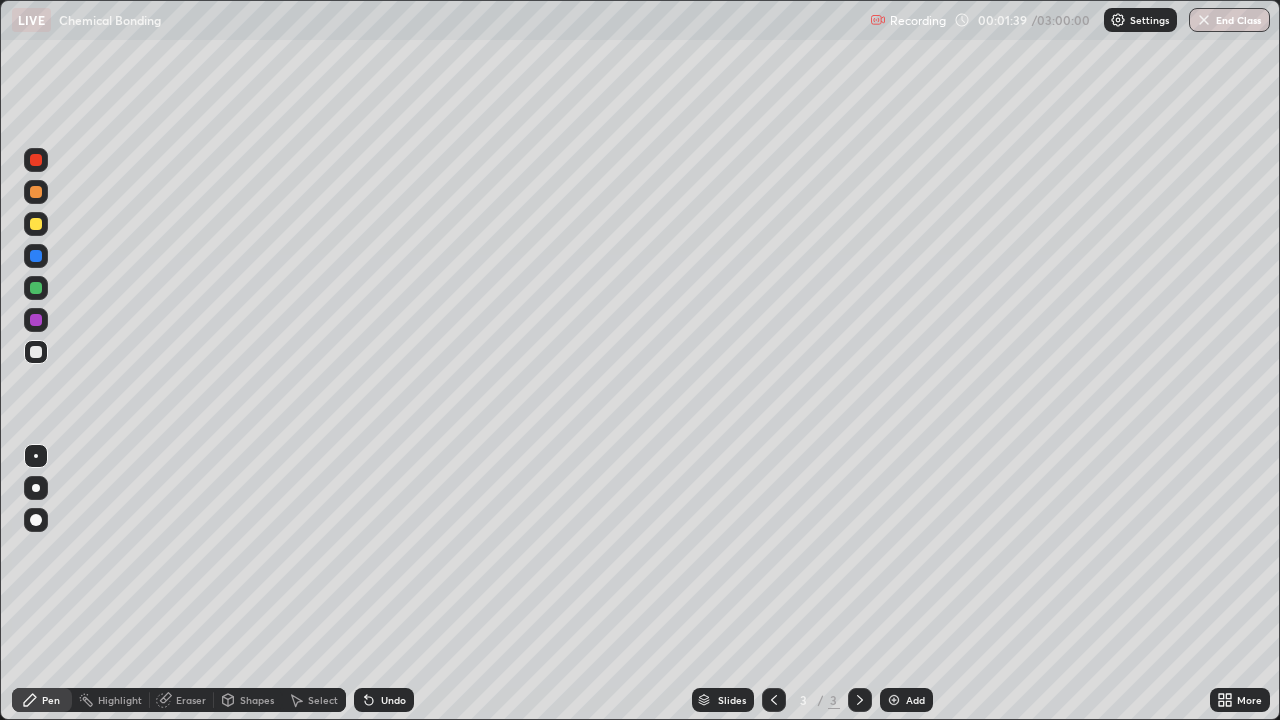 click at bounding box center [36, 352] 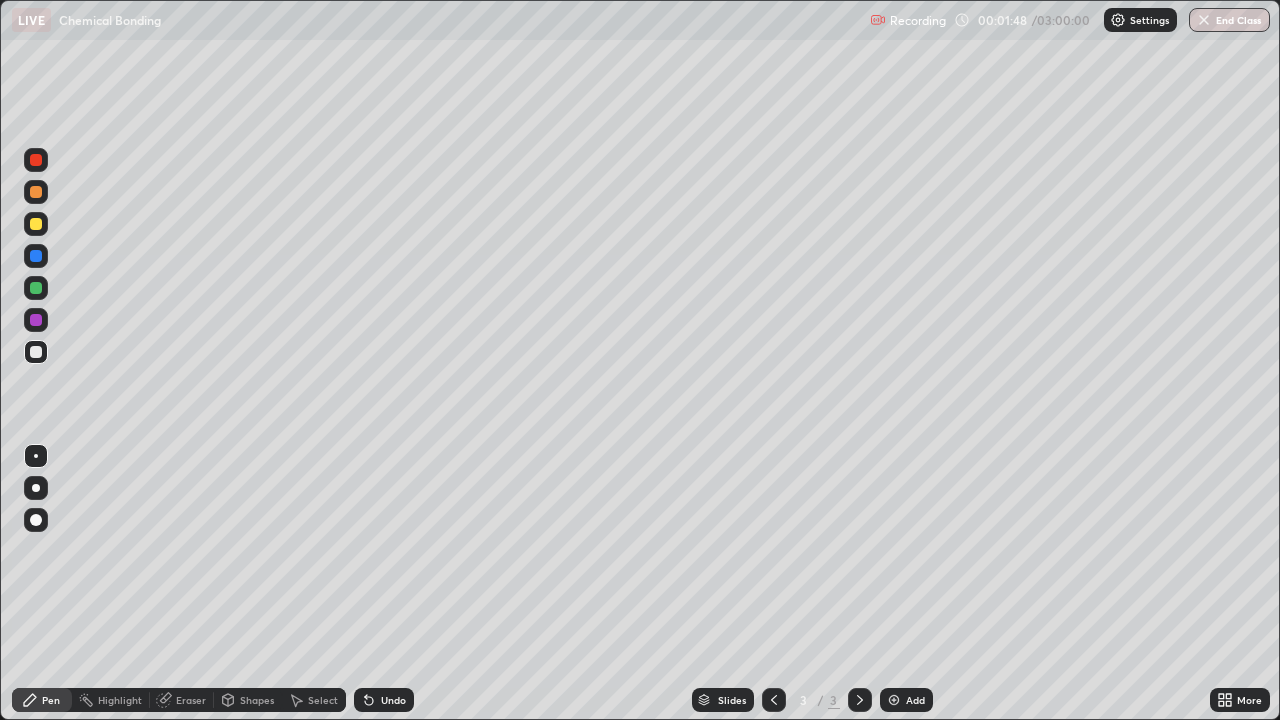 click at bounding box center (36, 488) 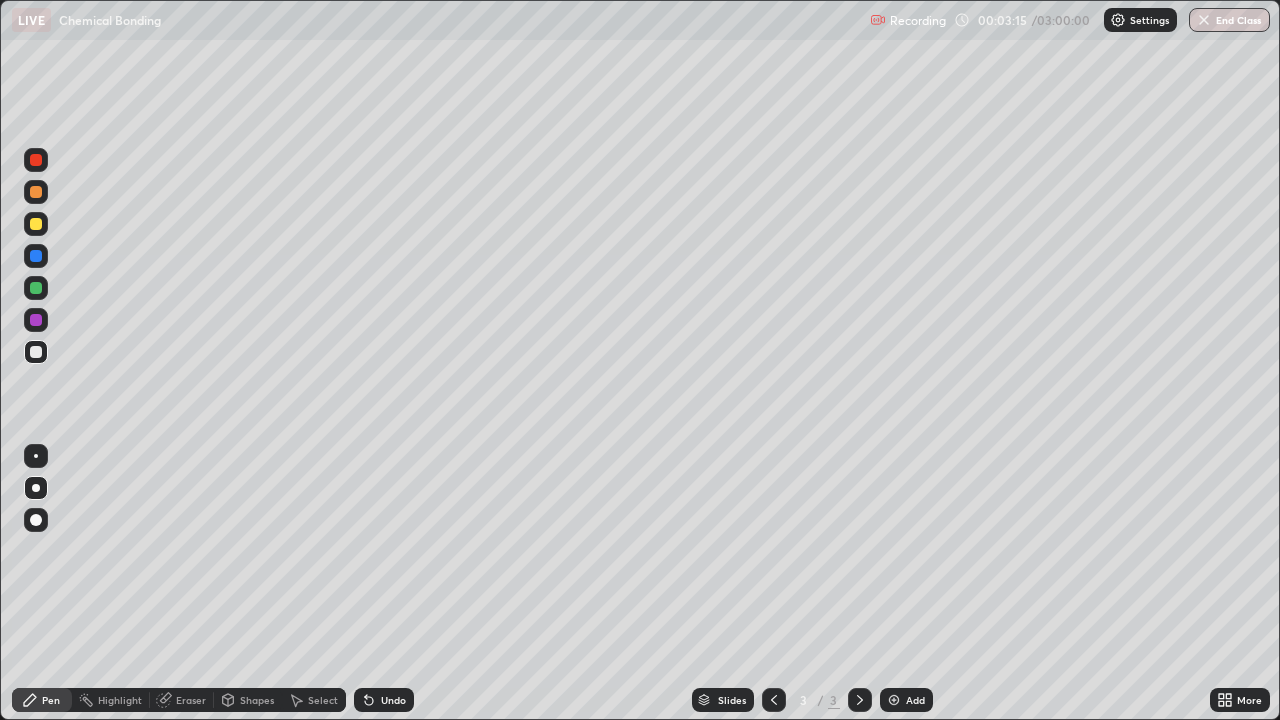 click at bounding box center [36, 560] 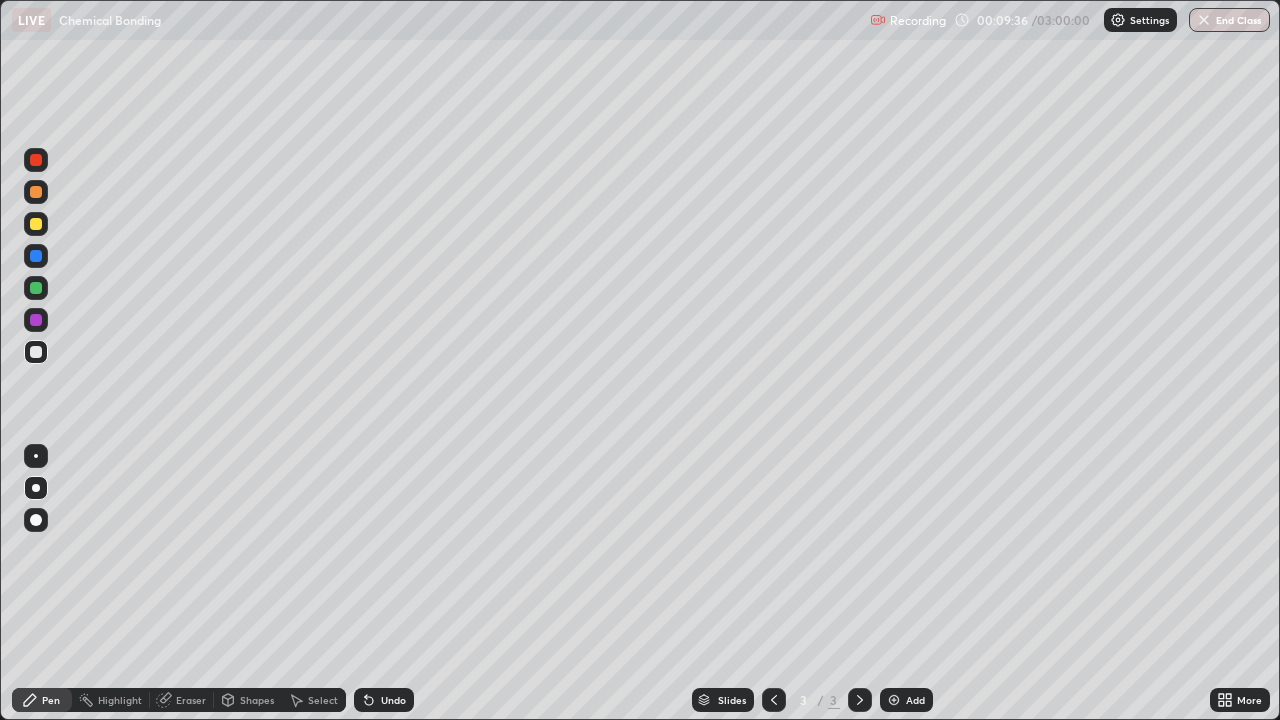 click on "Eraser" at bounding box center (191, 700) 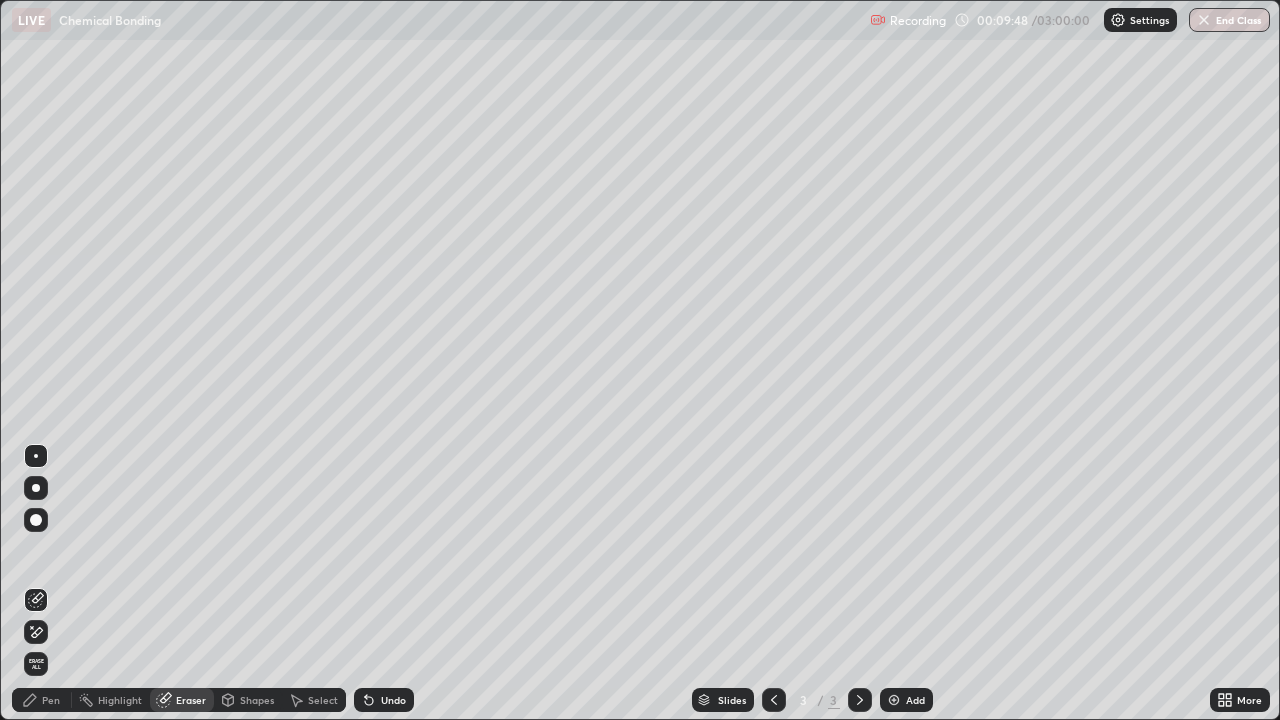 click on "Eraser" at bounding box center [182, 700] 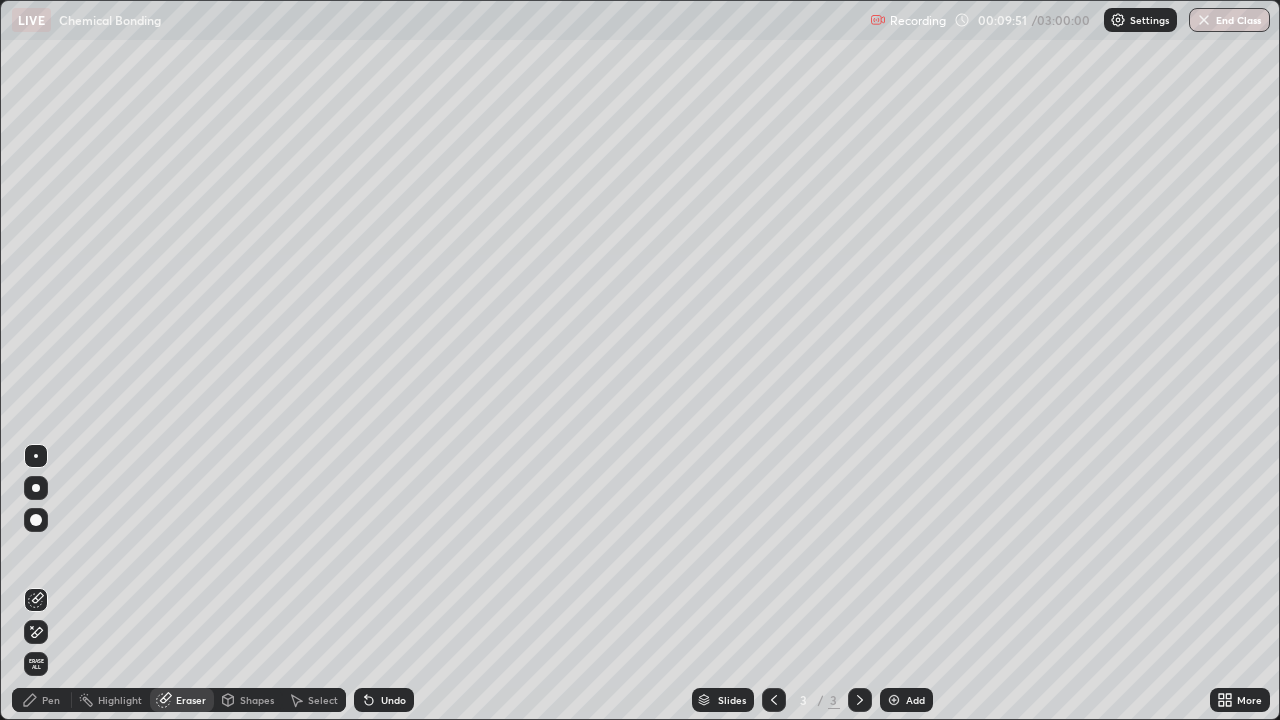 click on "Pen" at bounding box center (51, 700) 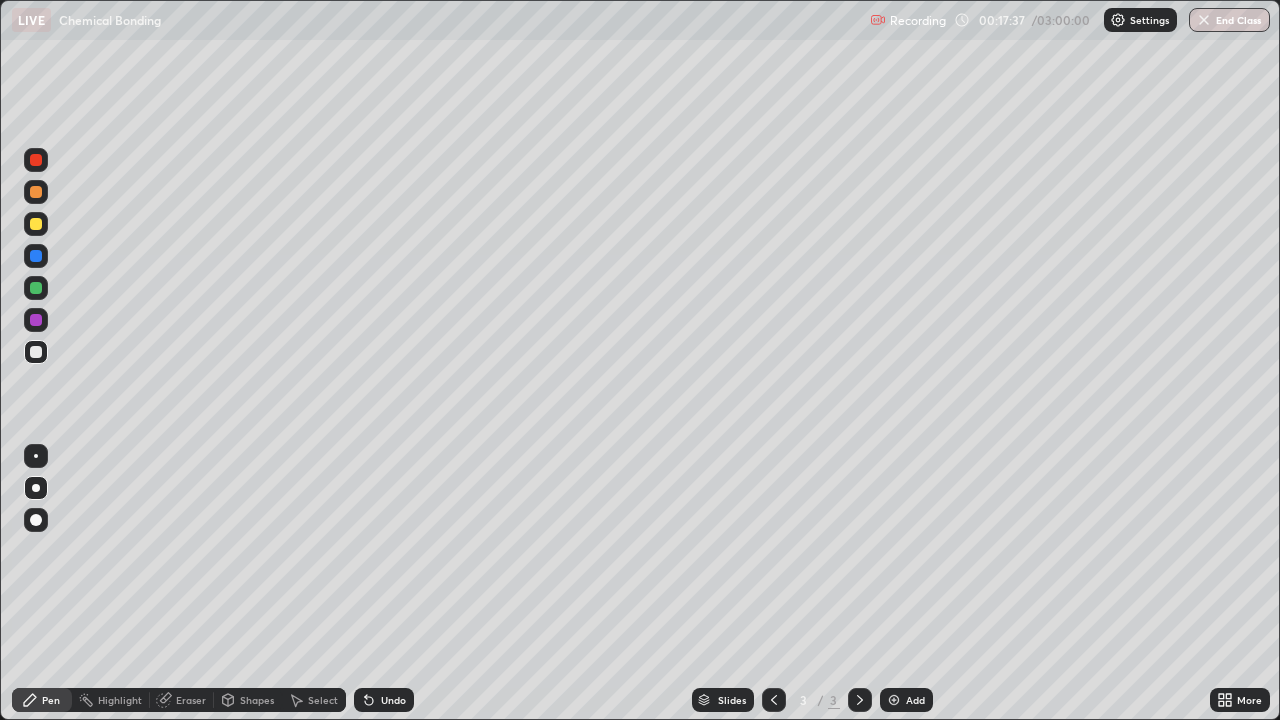 click at bounding box center [894, 700] 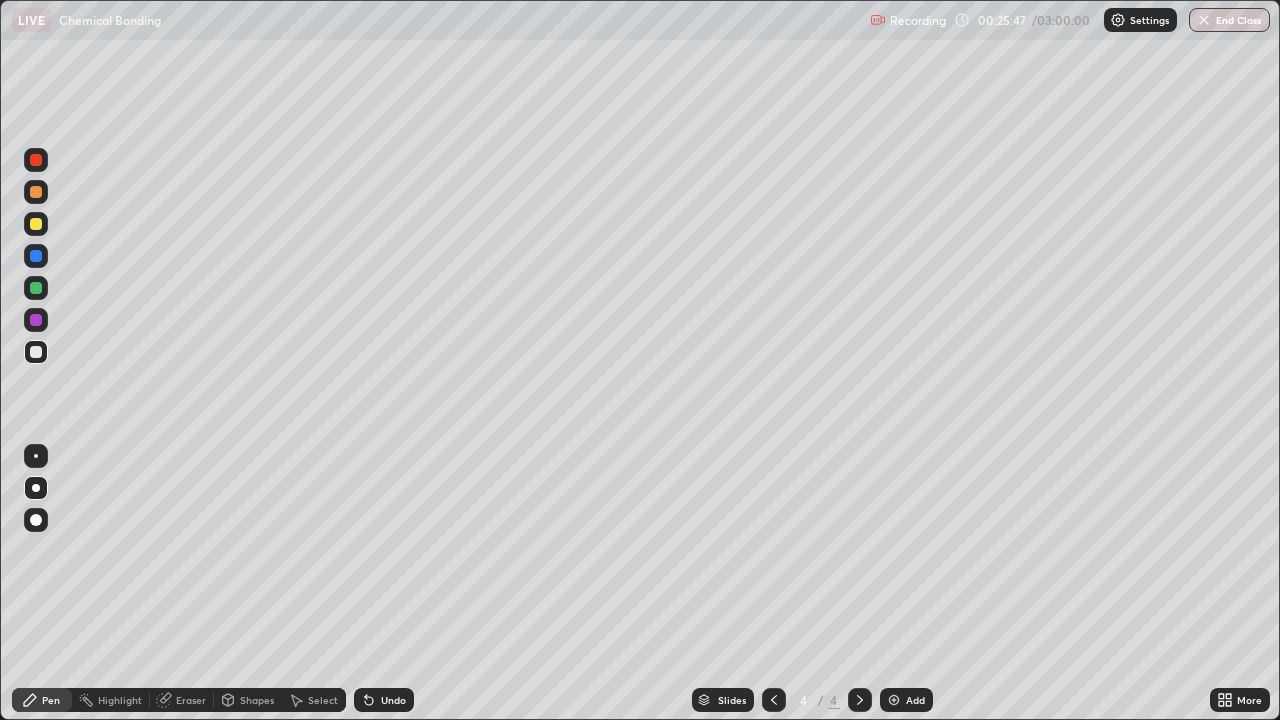 click at bounding box center (894, 700) 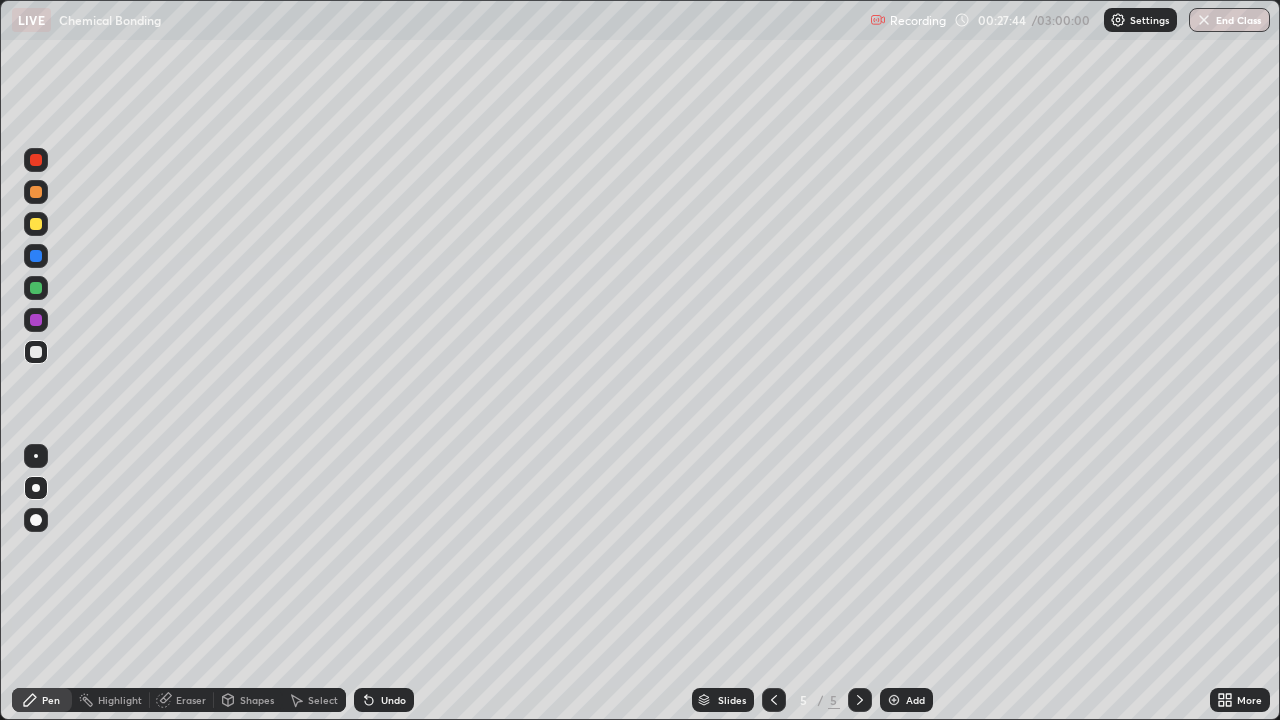 click at bounding box center [36, 288] 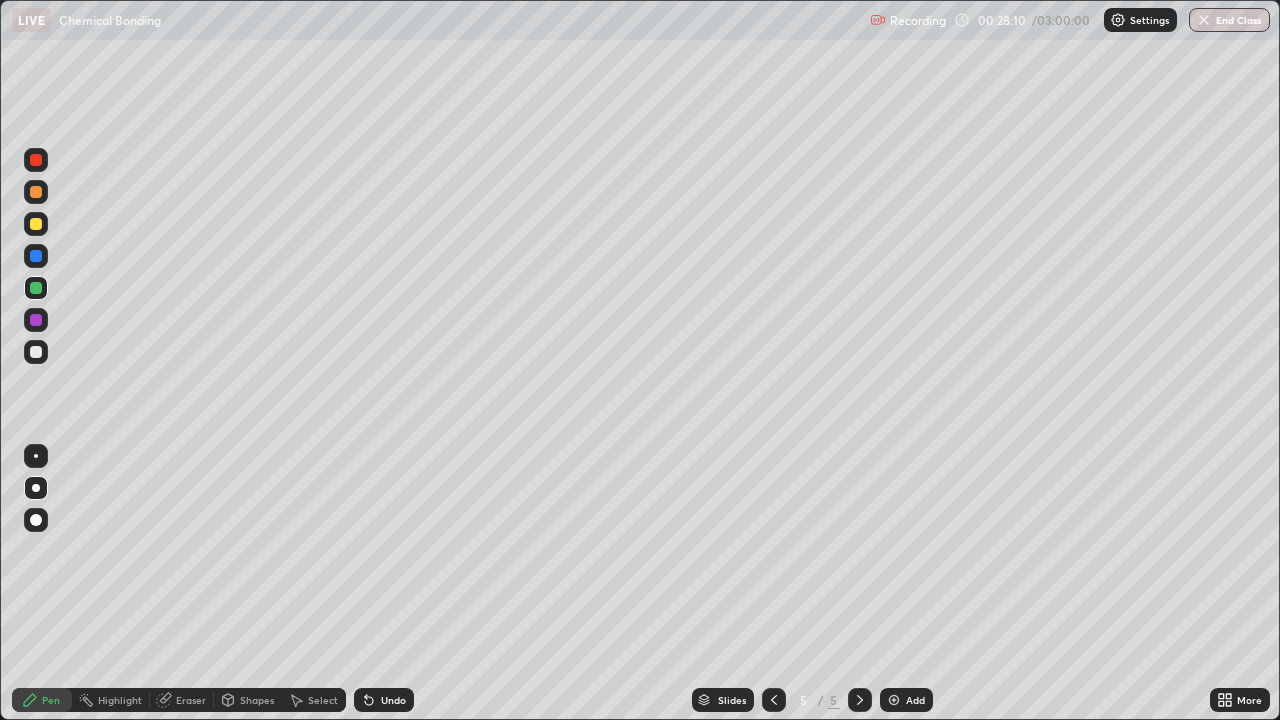 click on "Eraser" at bounding box center (182, 700) 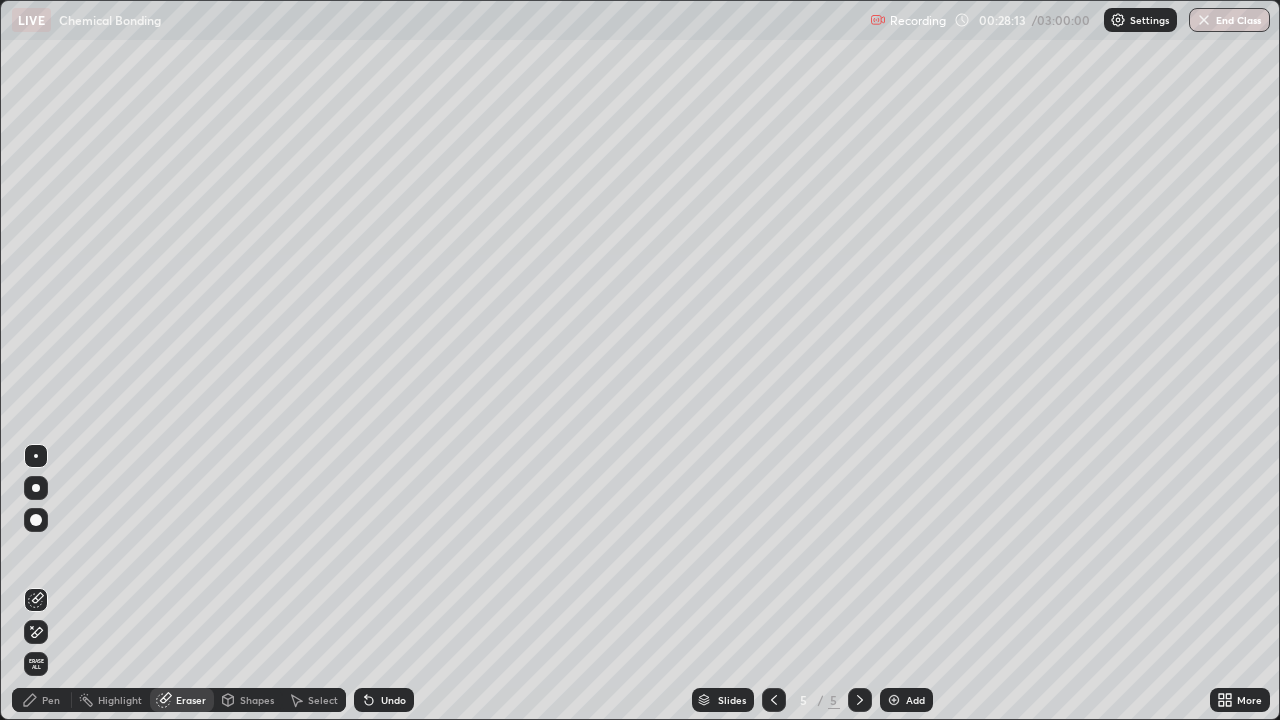 click on "Pen" at bounding box center [42, 700] 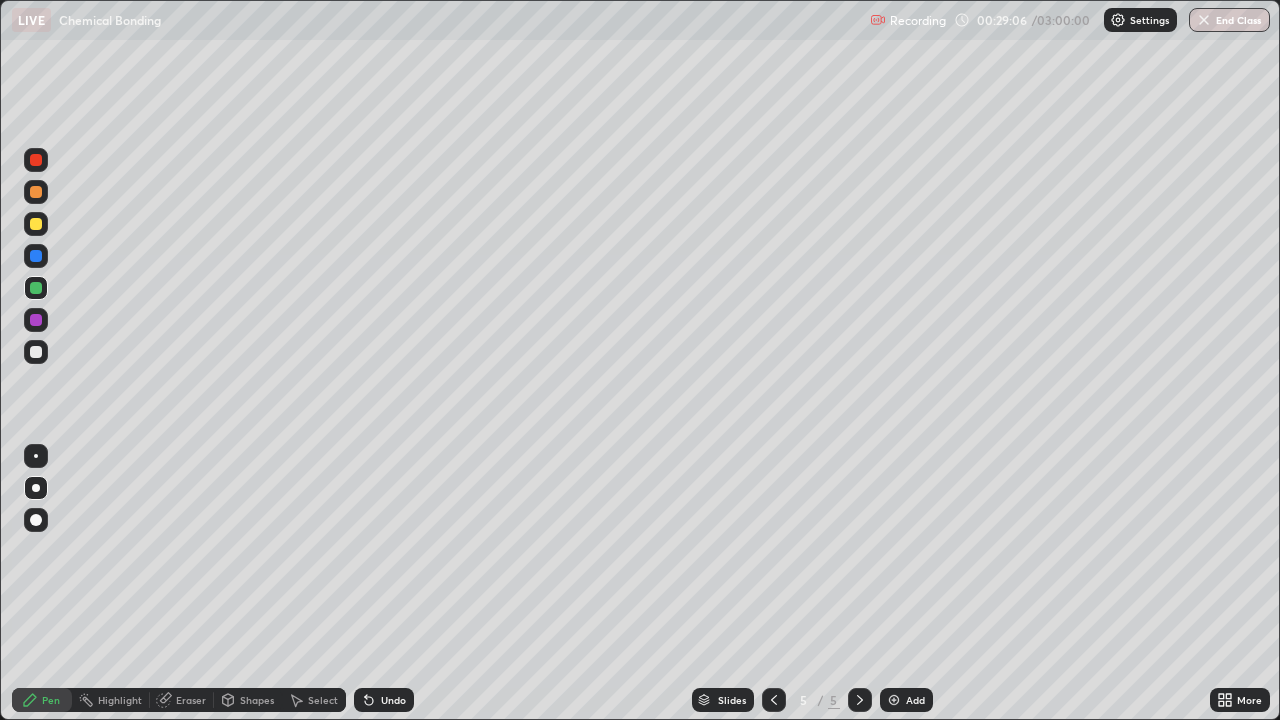 click at bounding box center [36, 224] 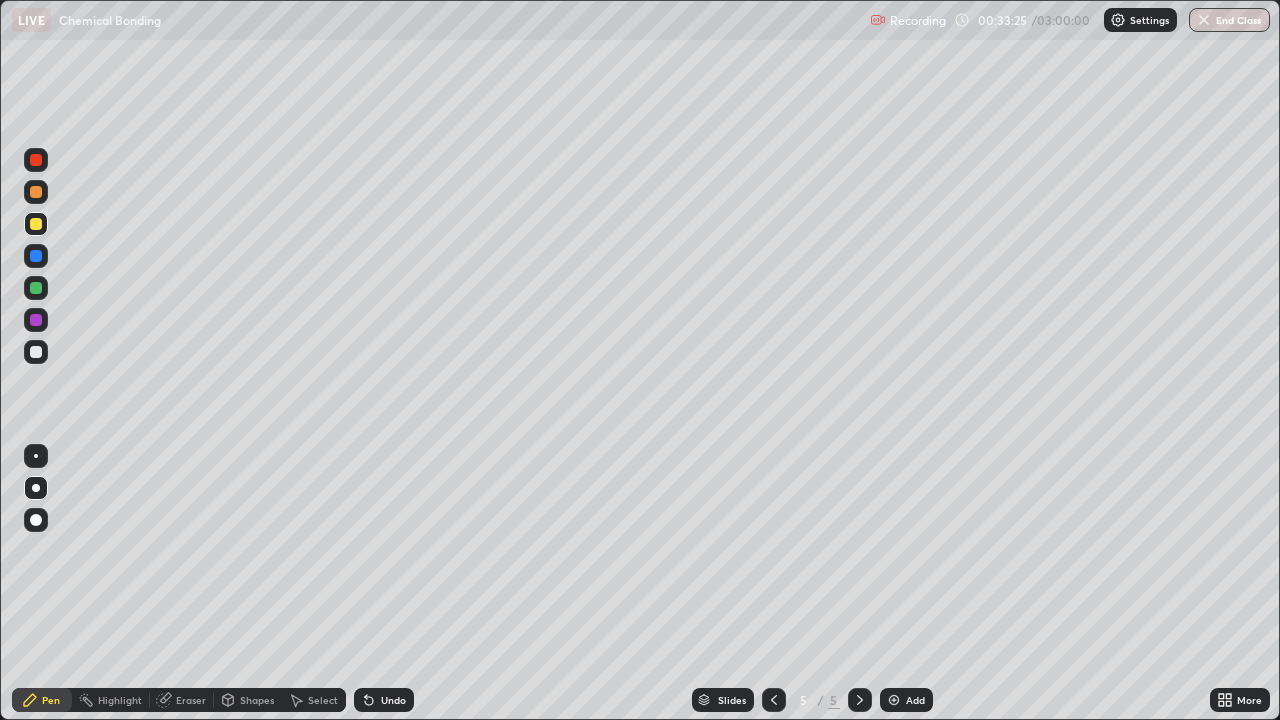 click at bounding box center [894, 700] 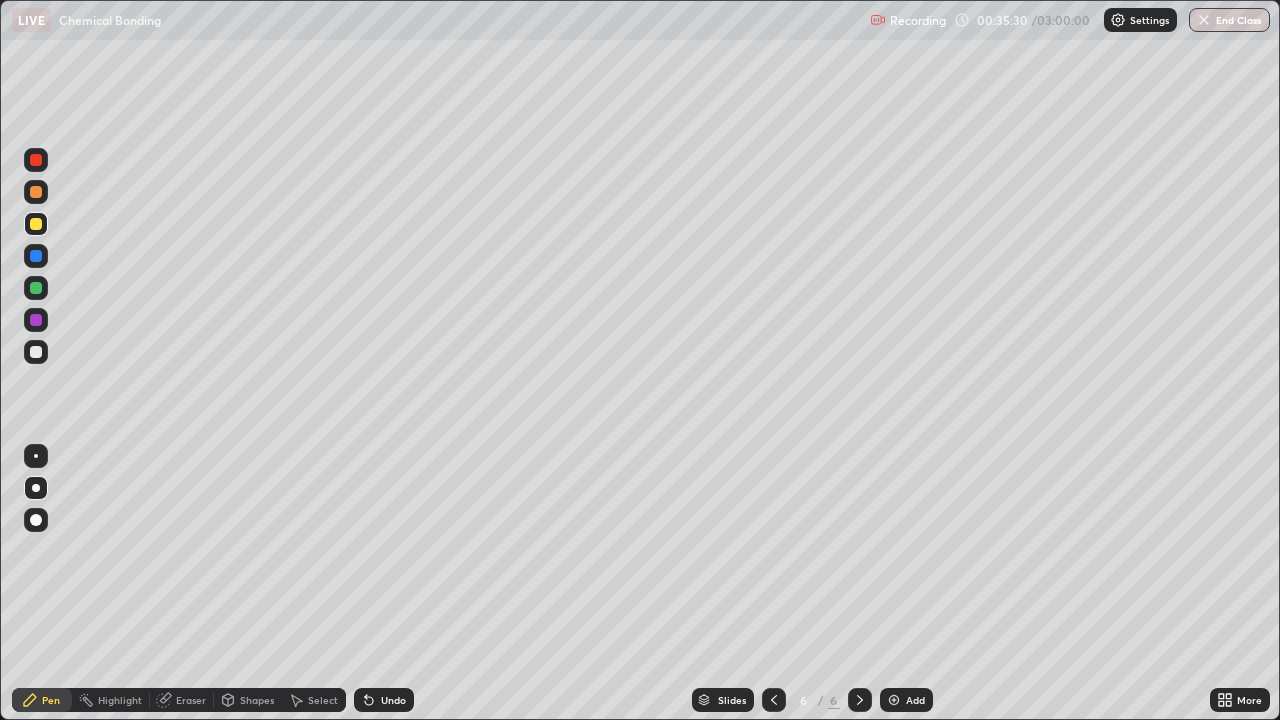 click at bounding box center [36, 288] 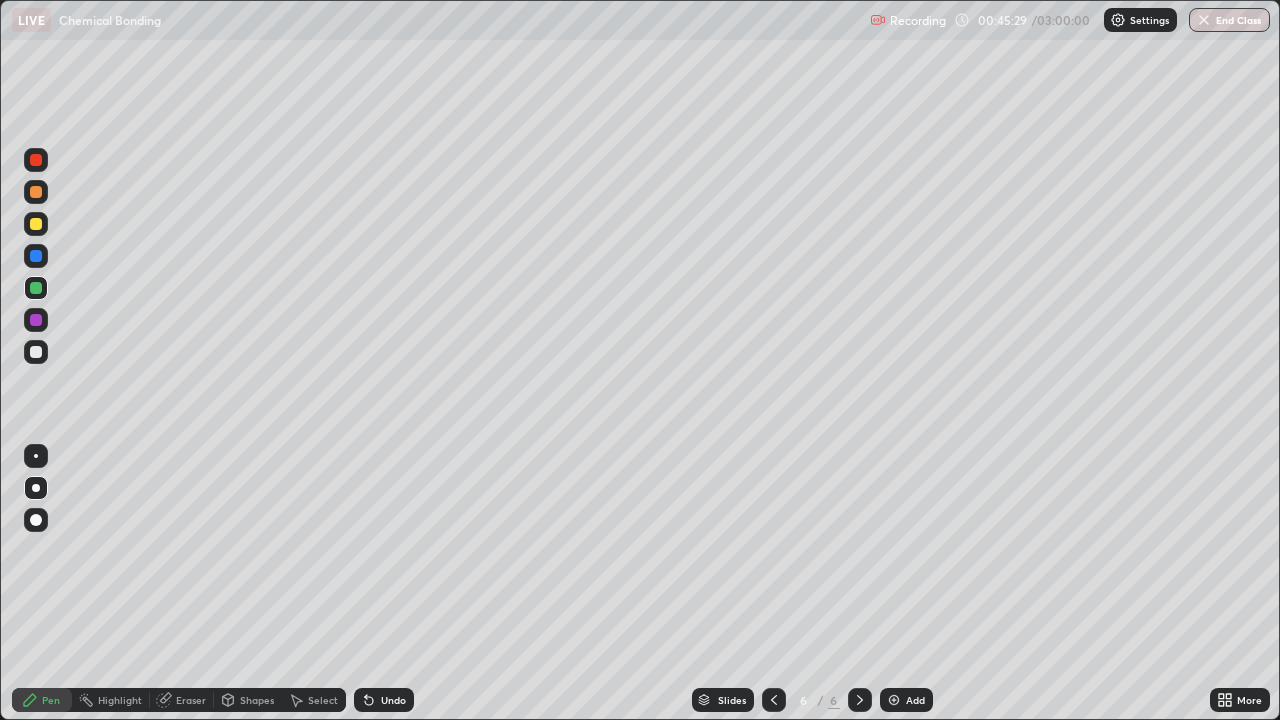 click at bounding box center (36, 224) 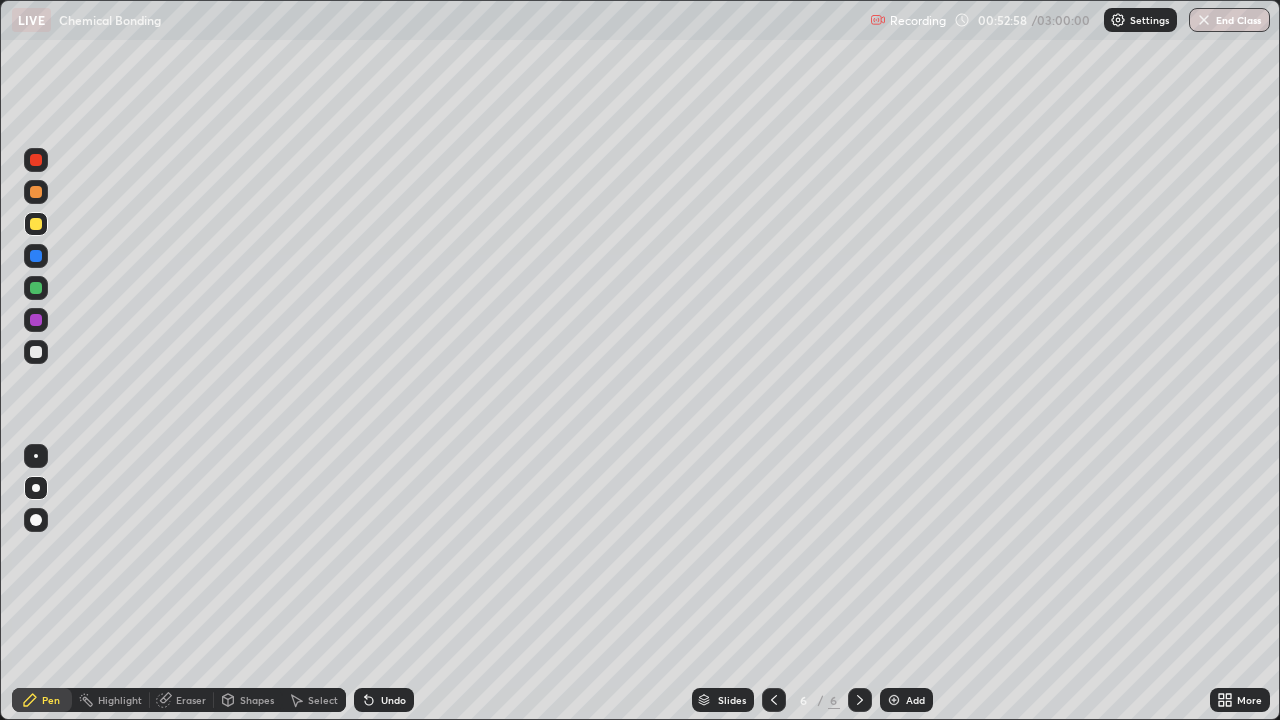 click 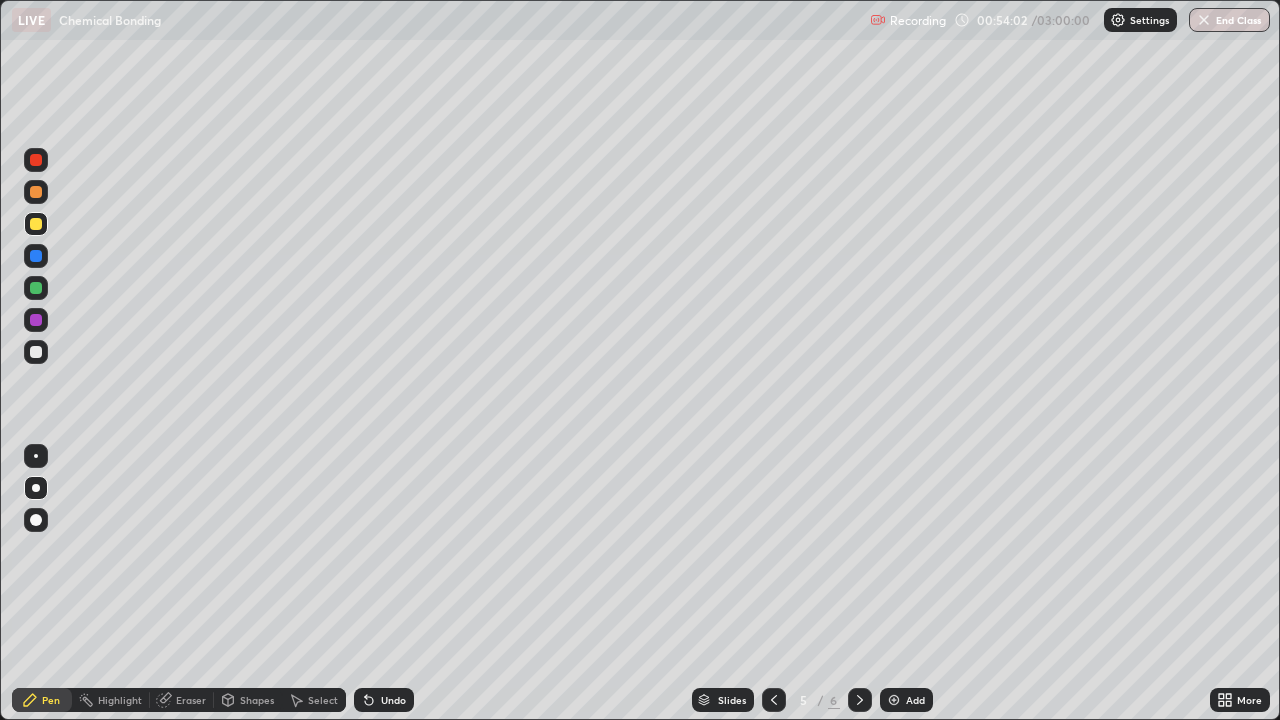 click 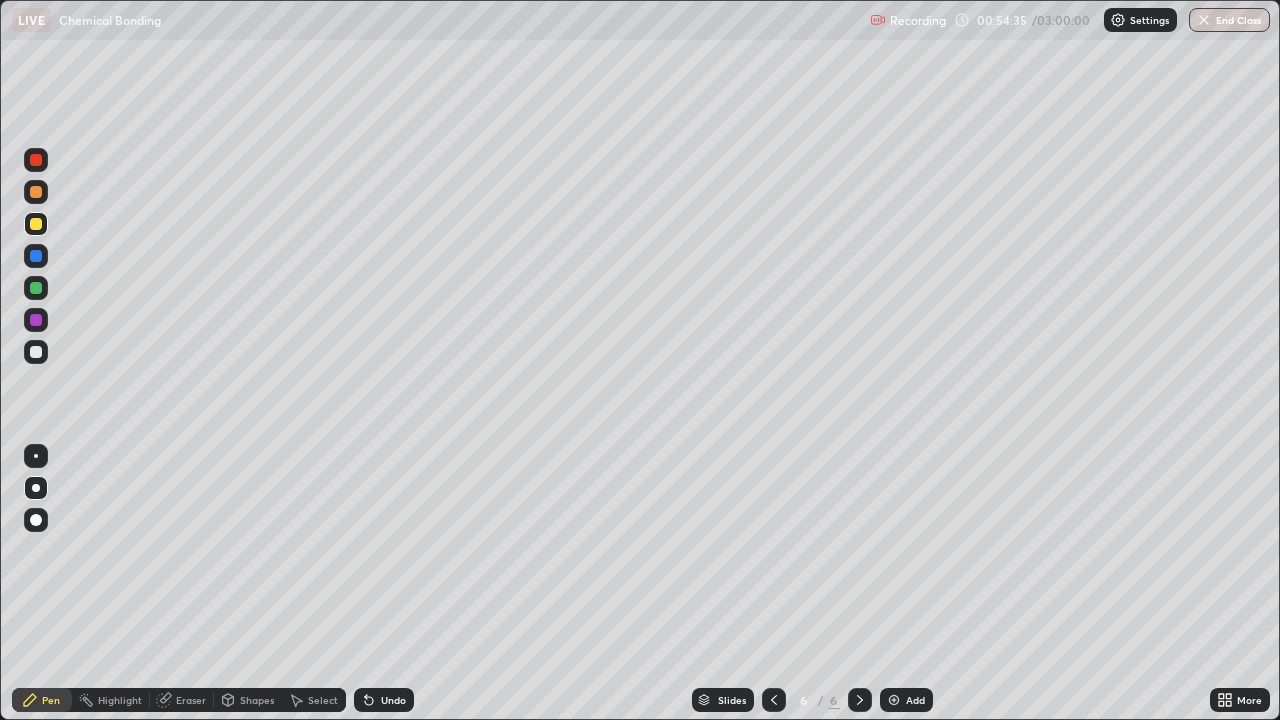 click at bounding box center (774, 700) 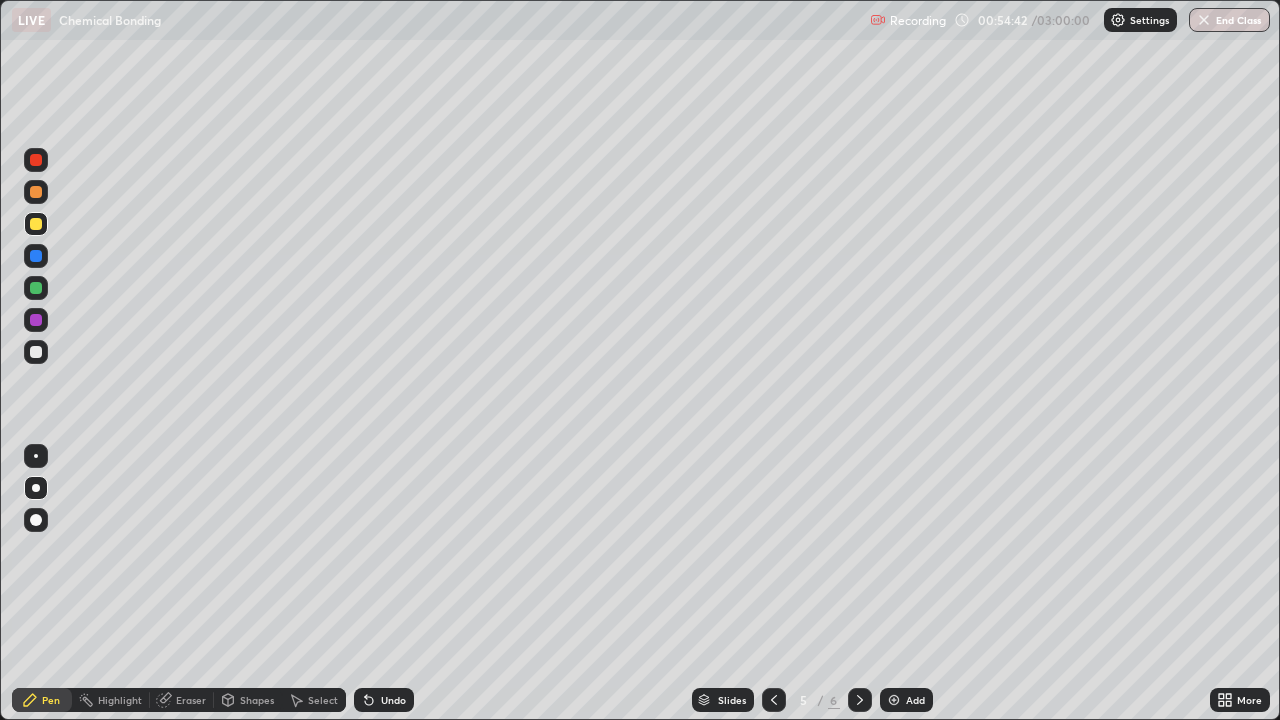 click 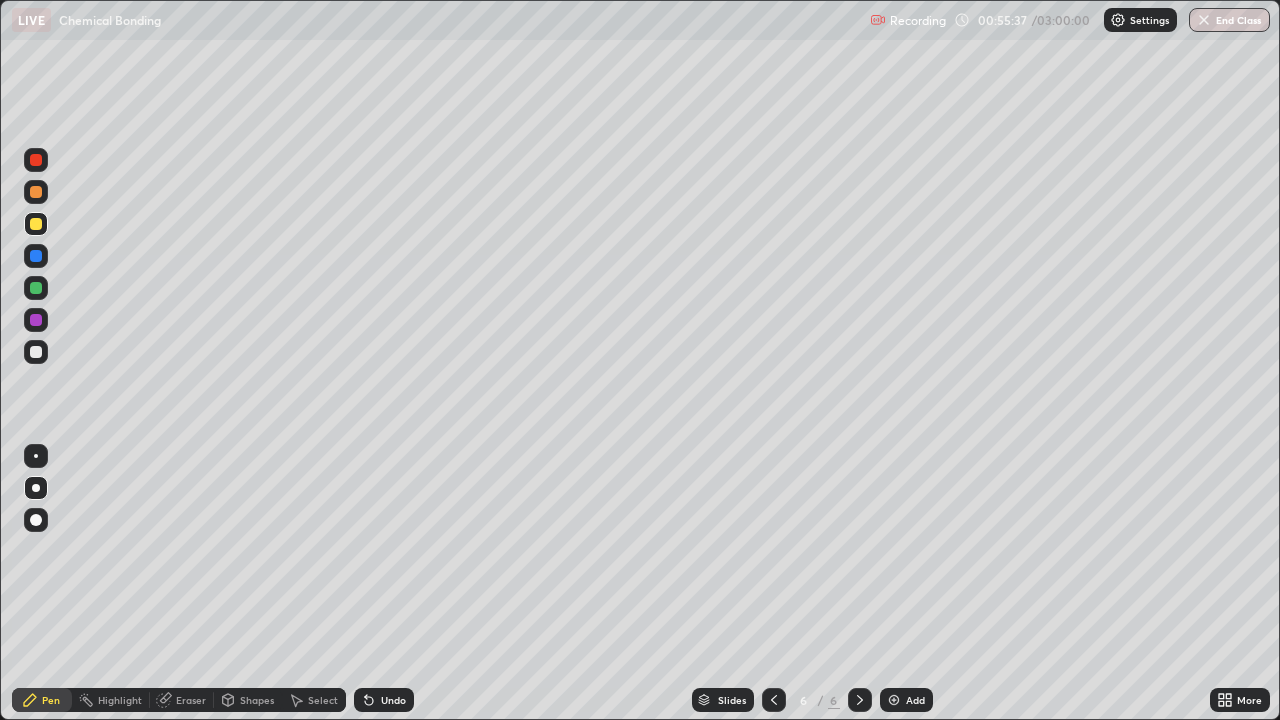 click at bounding box center [894, 700] 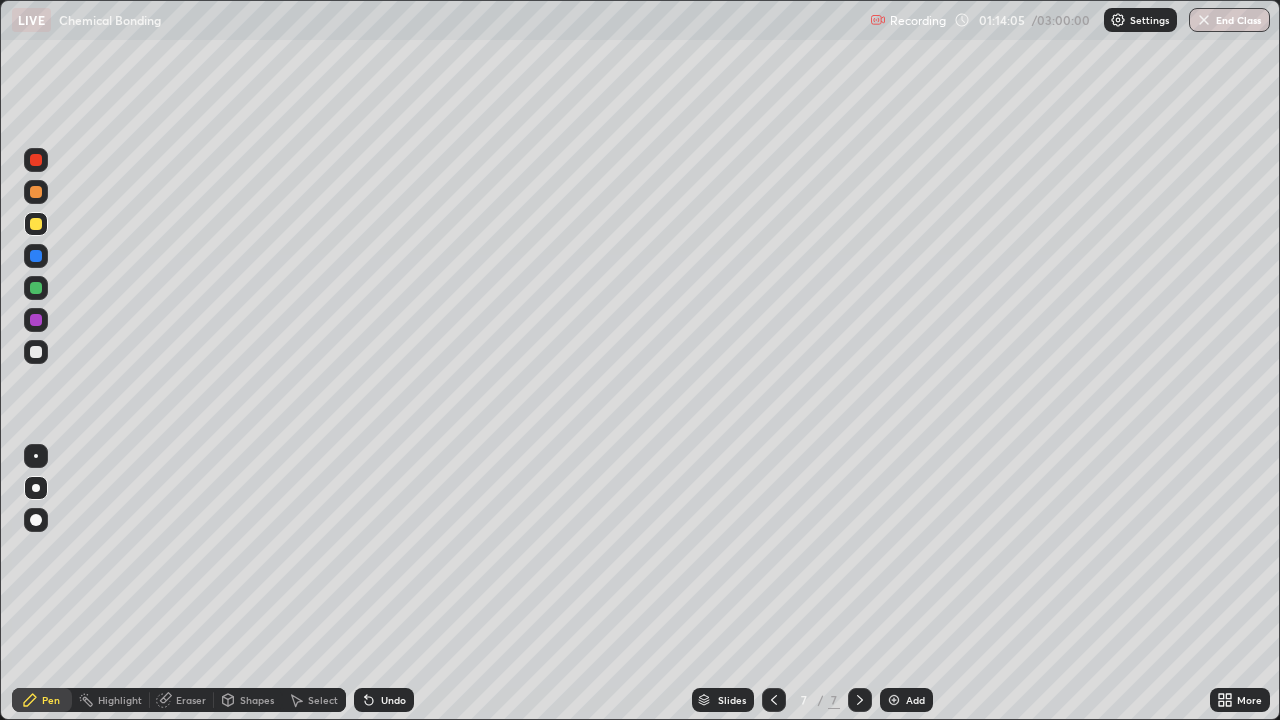 click at bounding box center [894, 700] 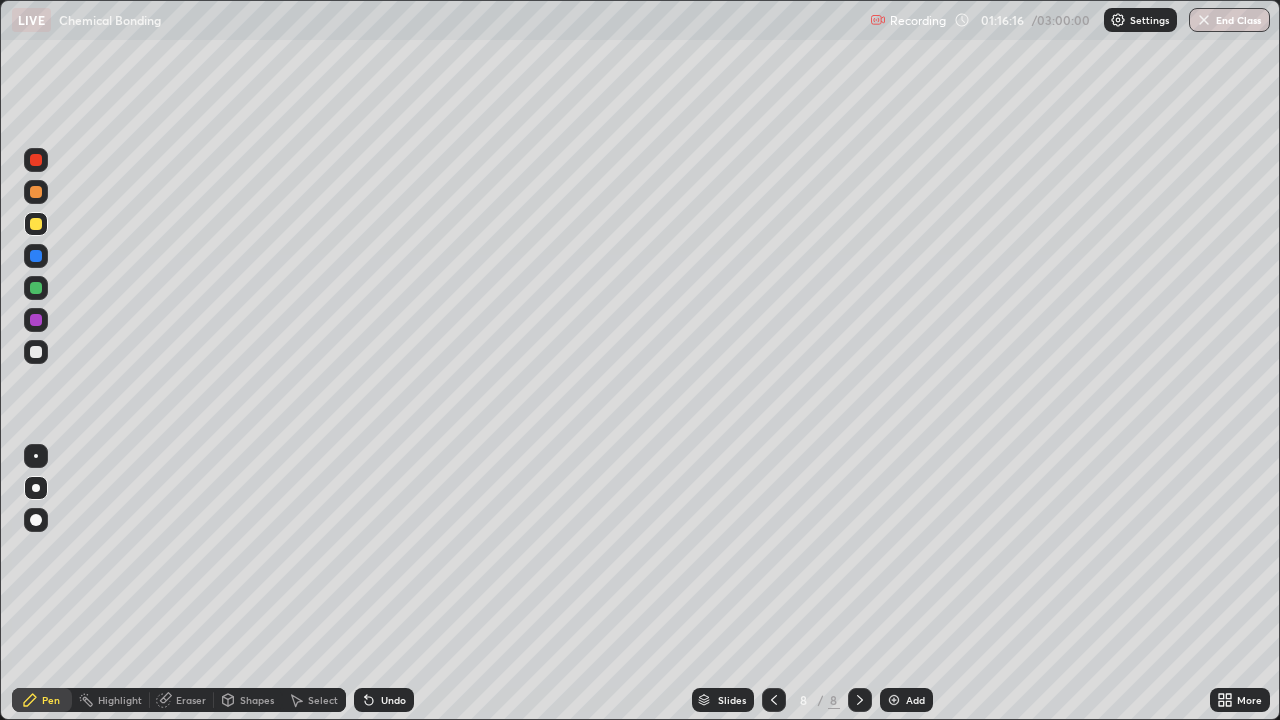 click on "Erase all" at bounding box center (36, 360) 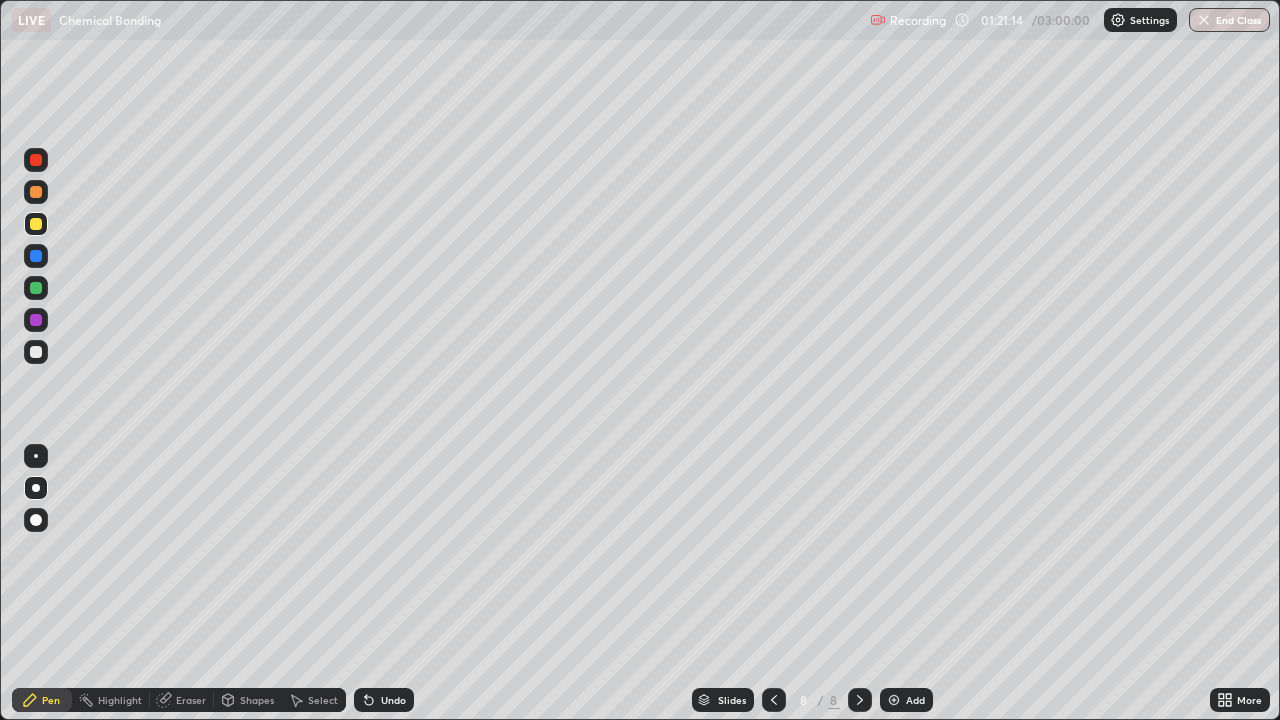 click at bounding box center (36, 288) 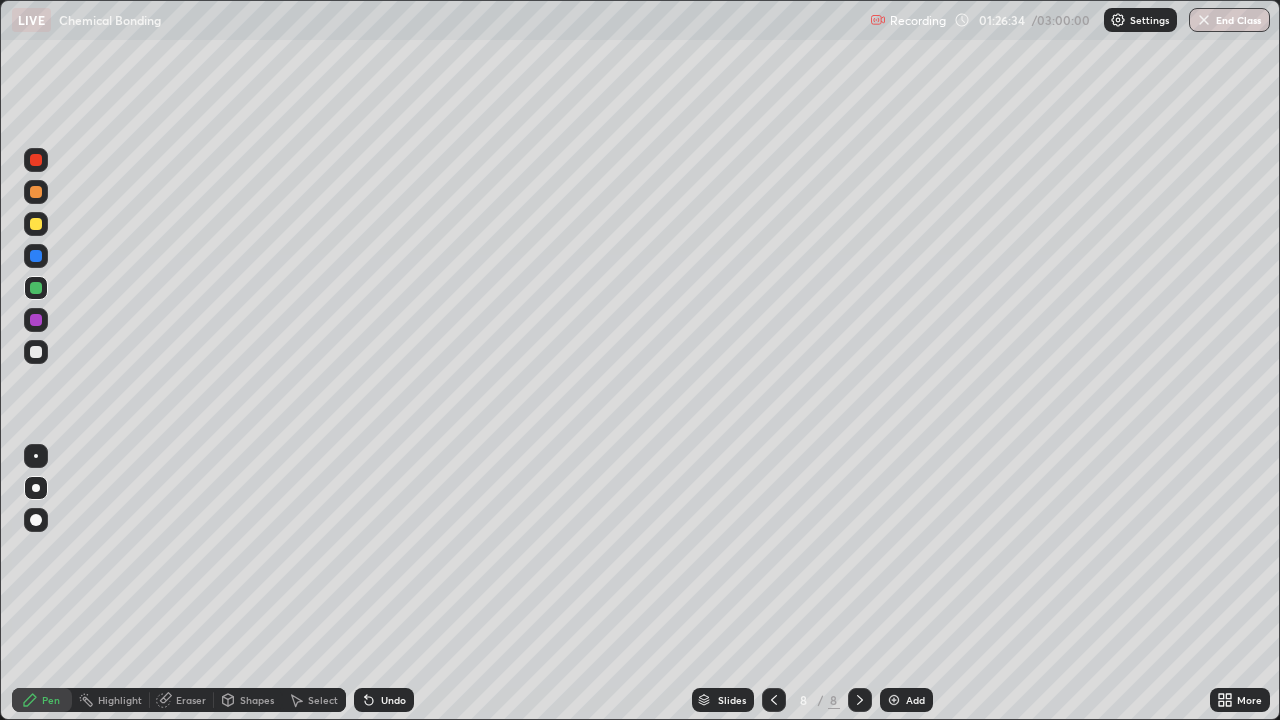 click at bounding box center (894, 700) 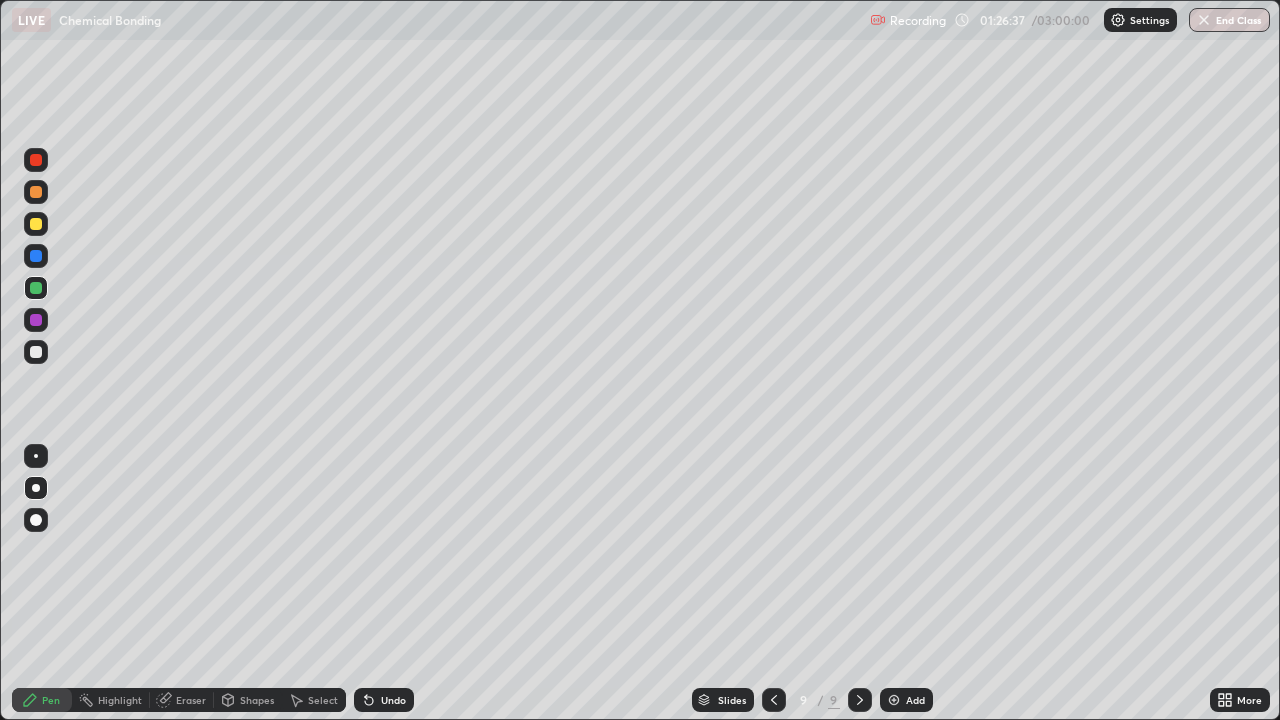 click at bounding box center (36, 224) 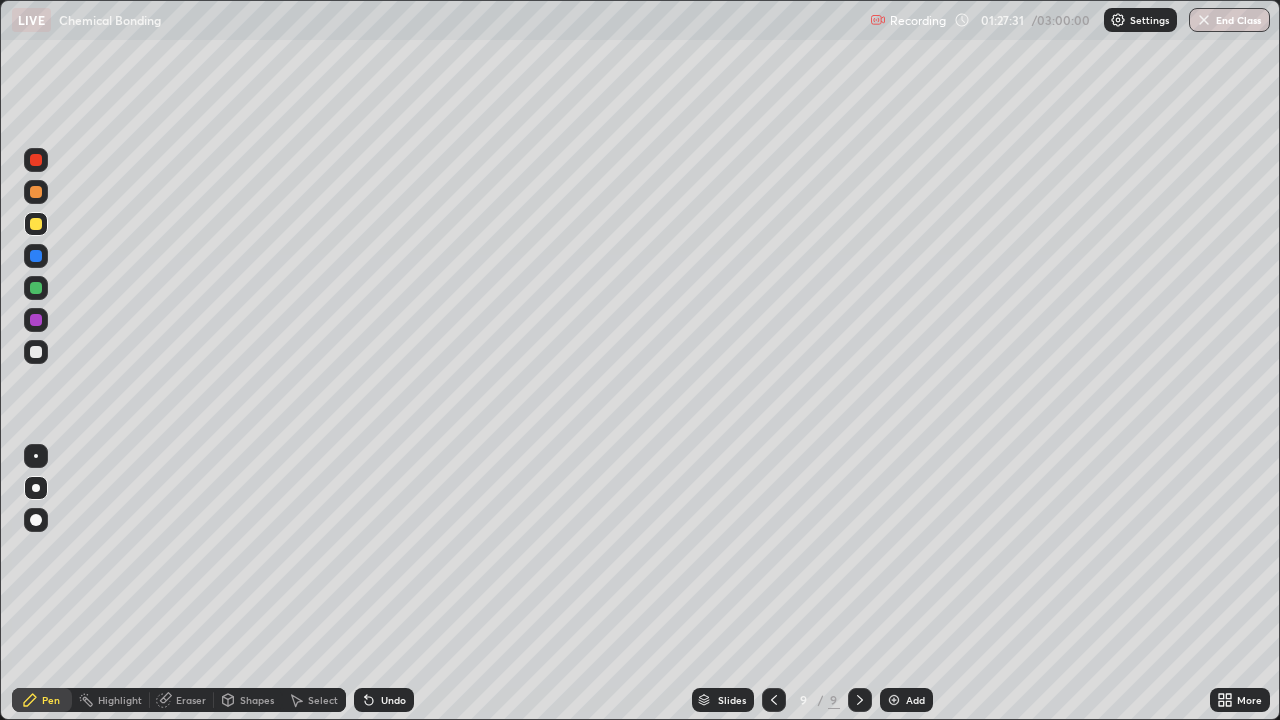 click on "Erase all" at bounding box center [36, 360] 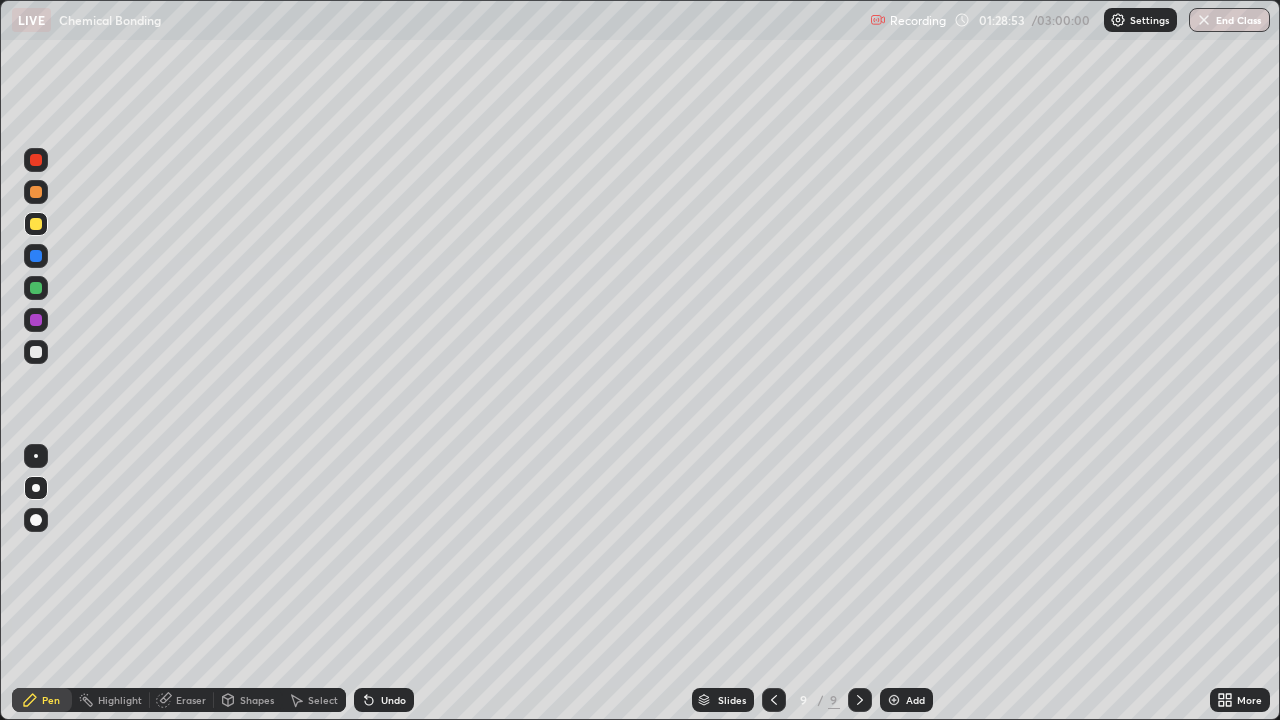 click at bounding box center (36, 288) 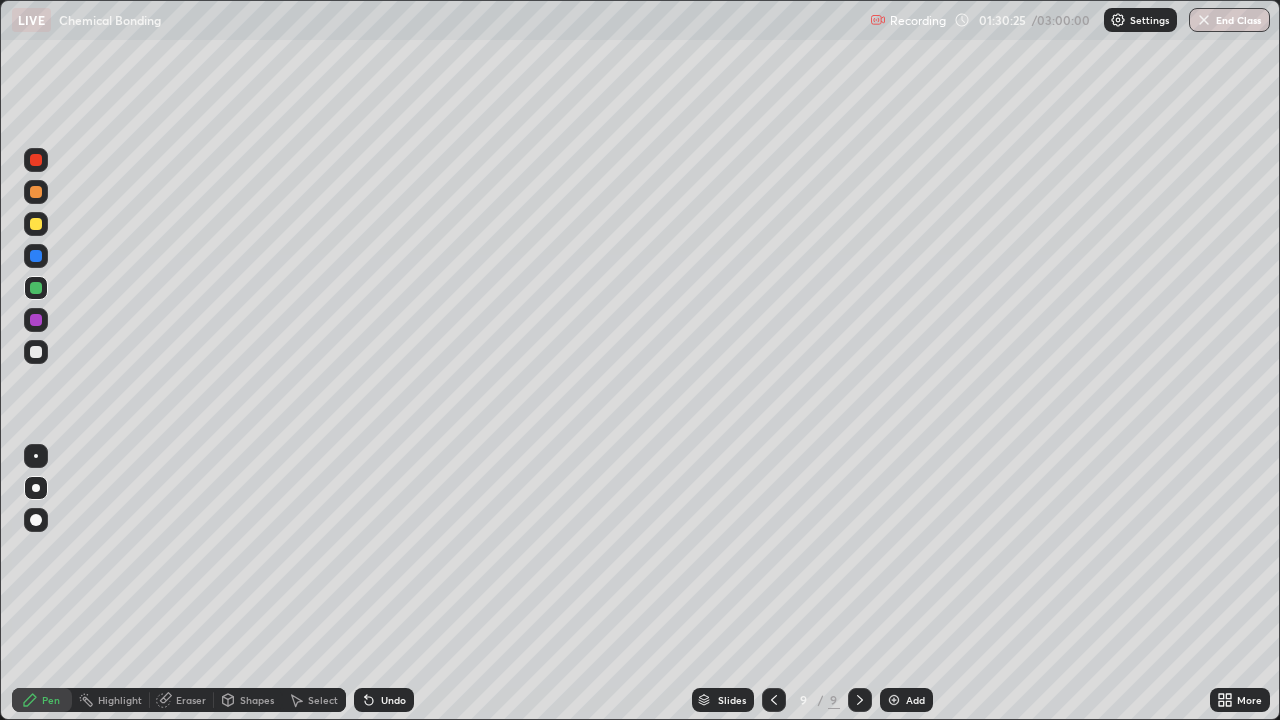 click on "Eraser" at bounding box center [191, 700] 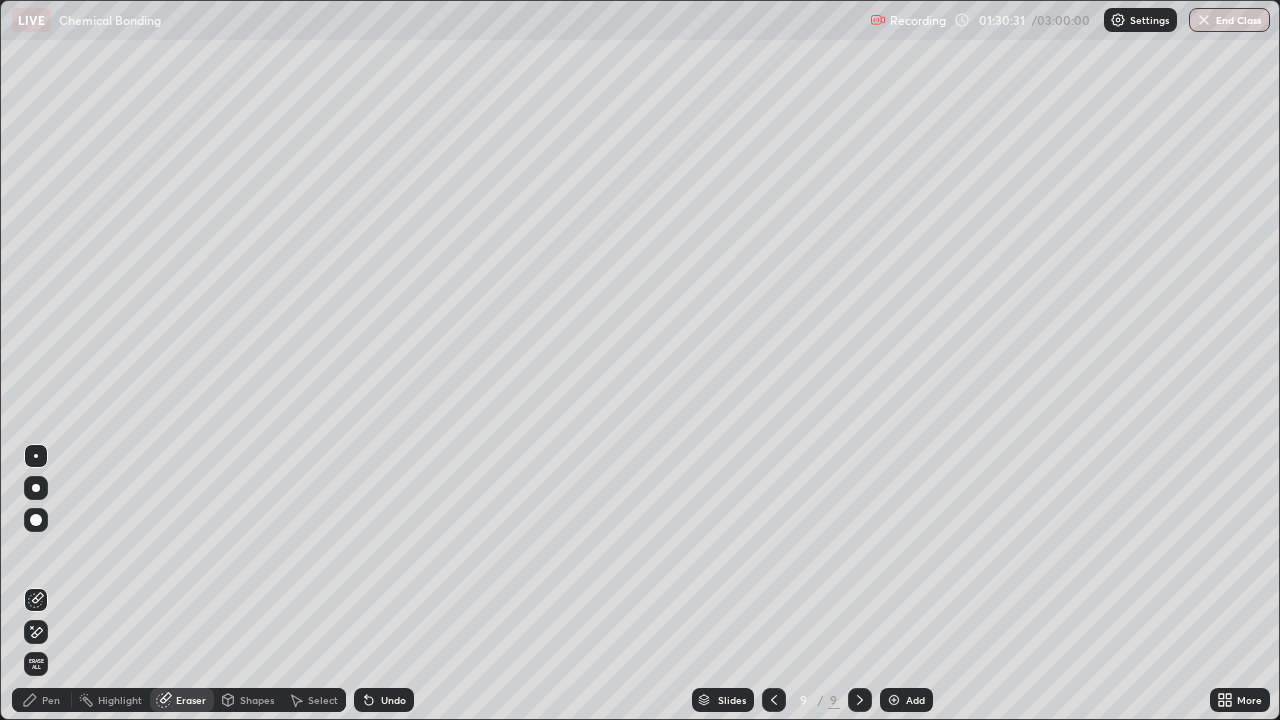 click on "Pen" at bounding box center (51, 700) 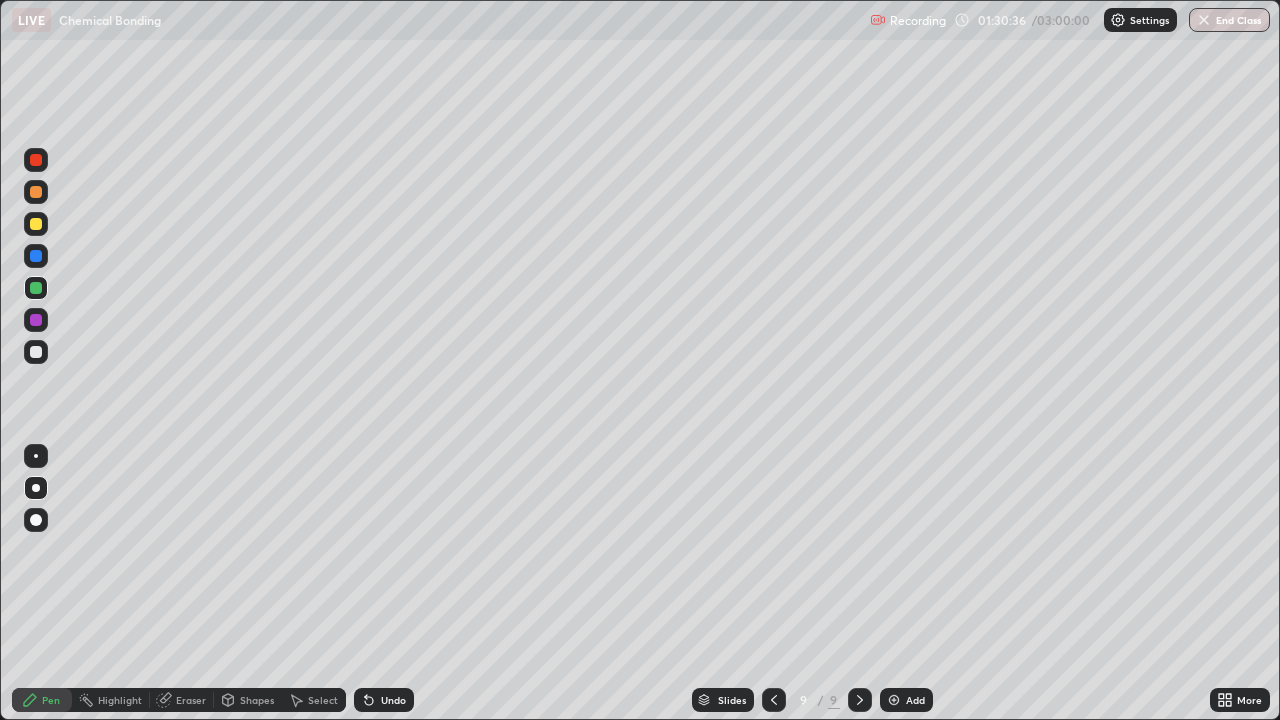 click at bounding box center (36, 224) 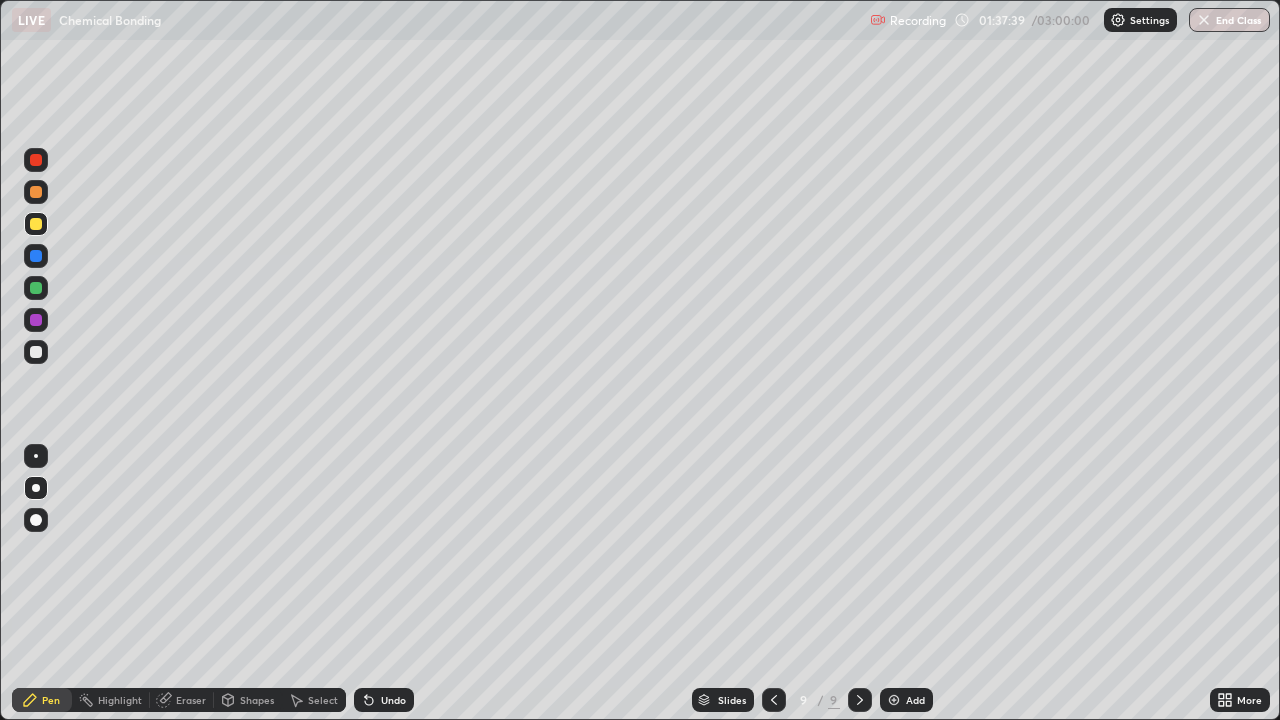 click at bounding box center (36, 192) 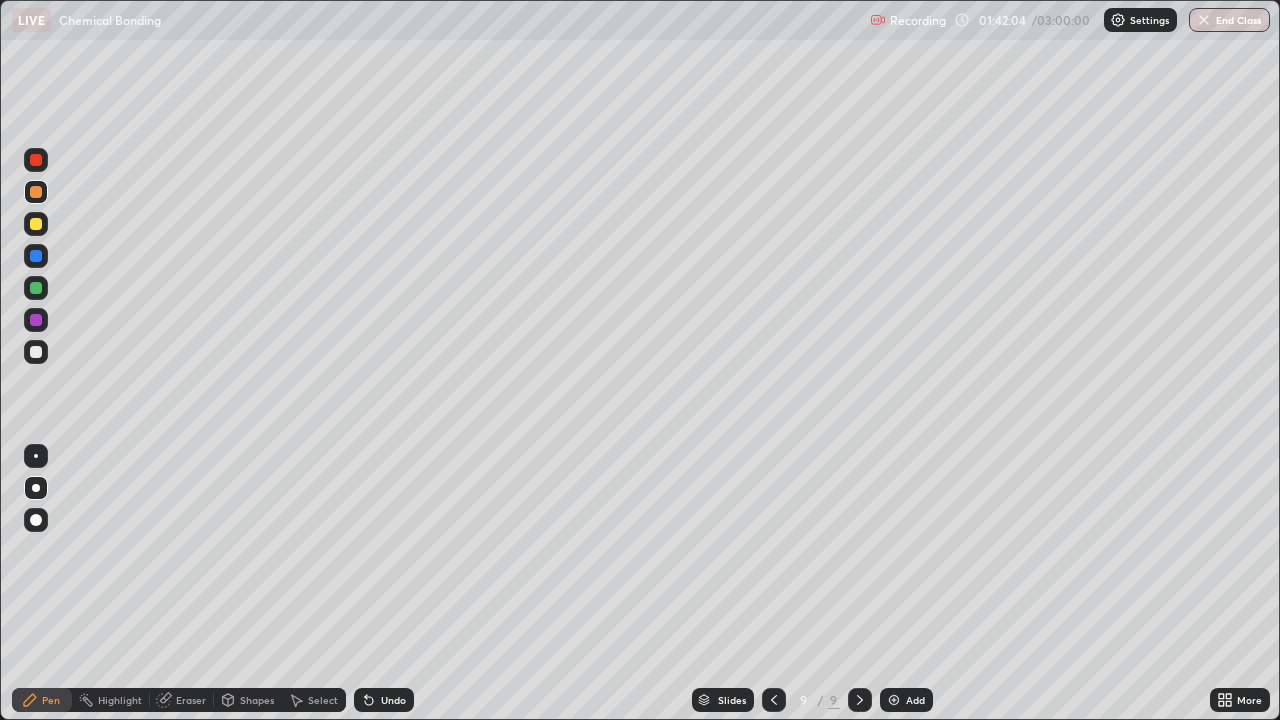 click 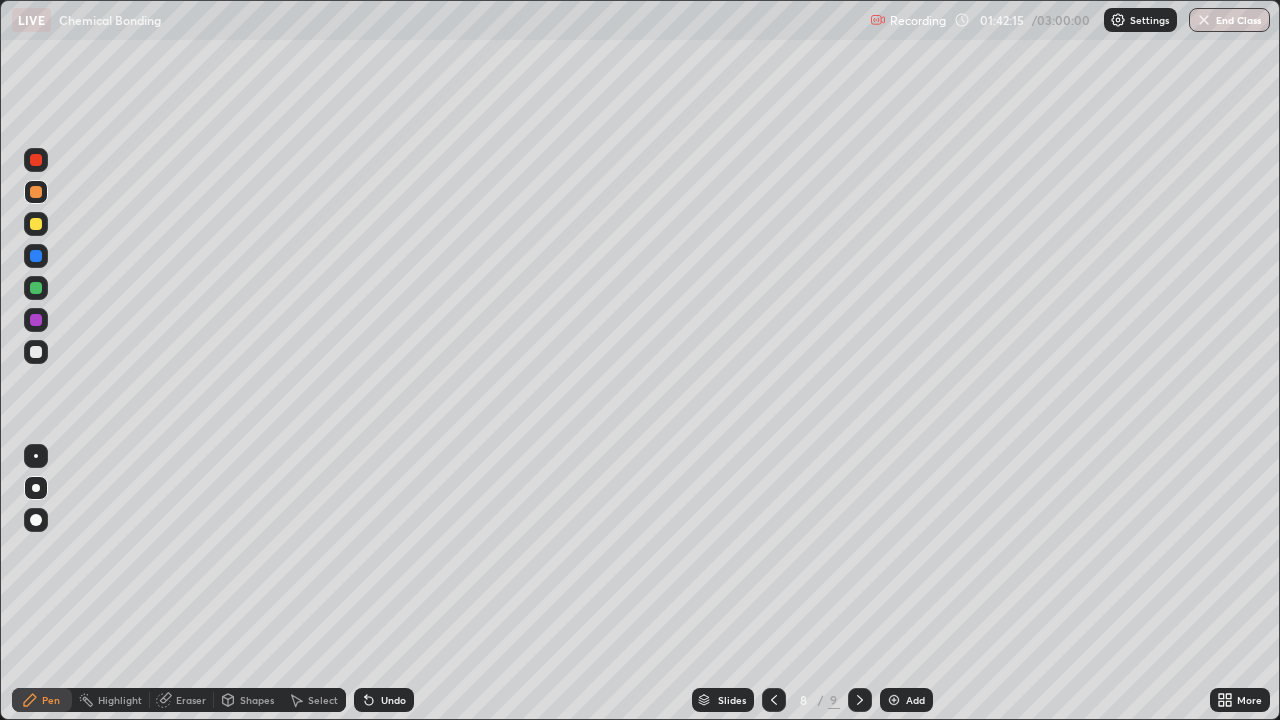 click 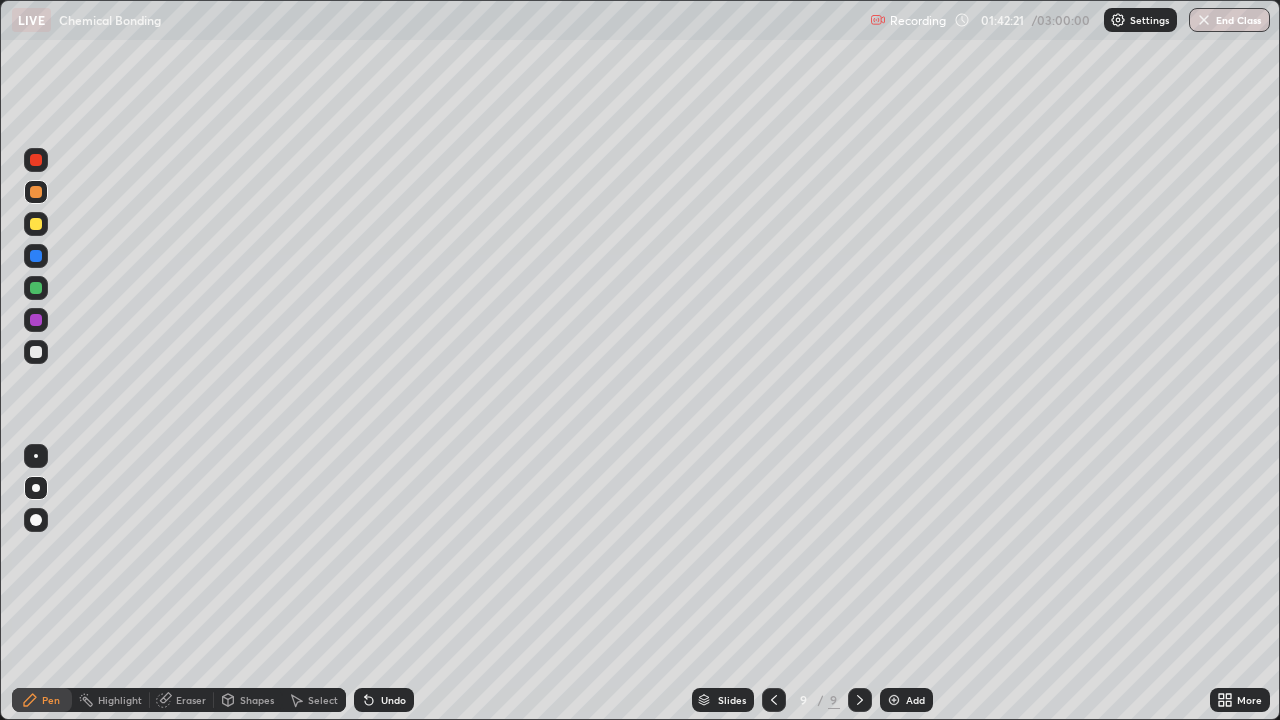 click at bounding box center (894, 700) 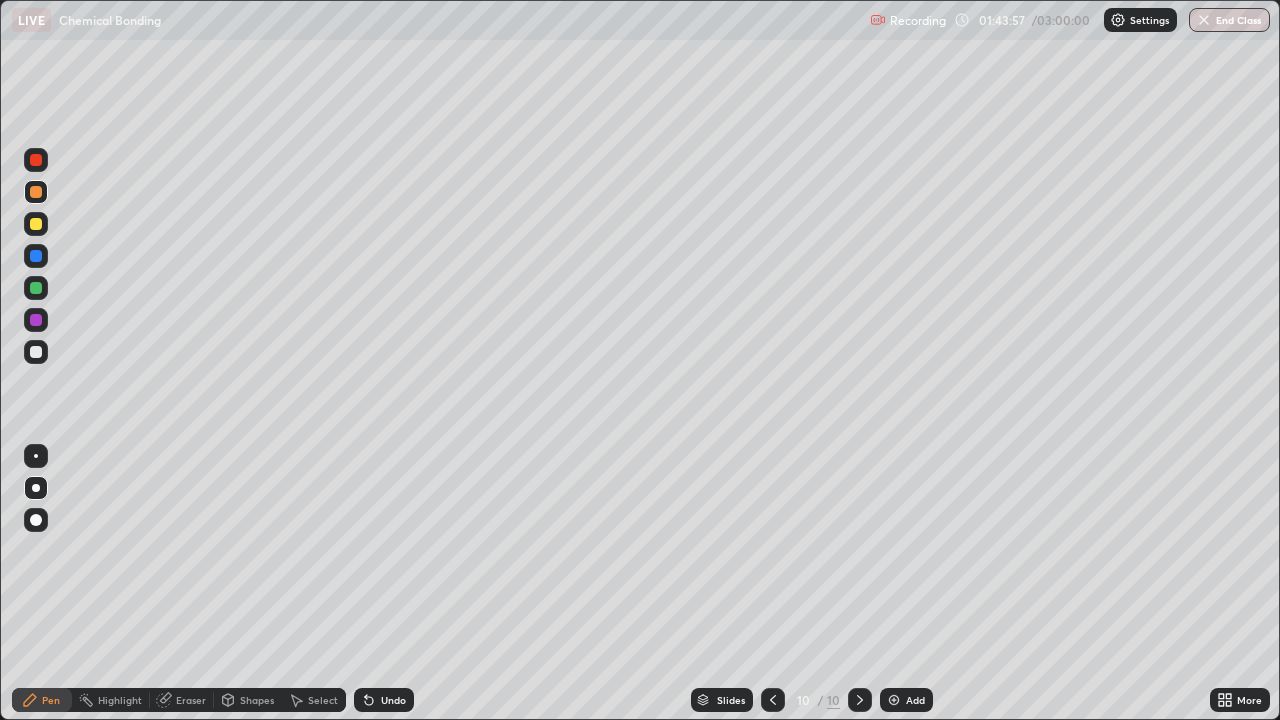 click at bounding box center (36, 560) 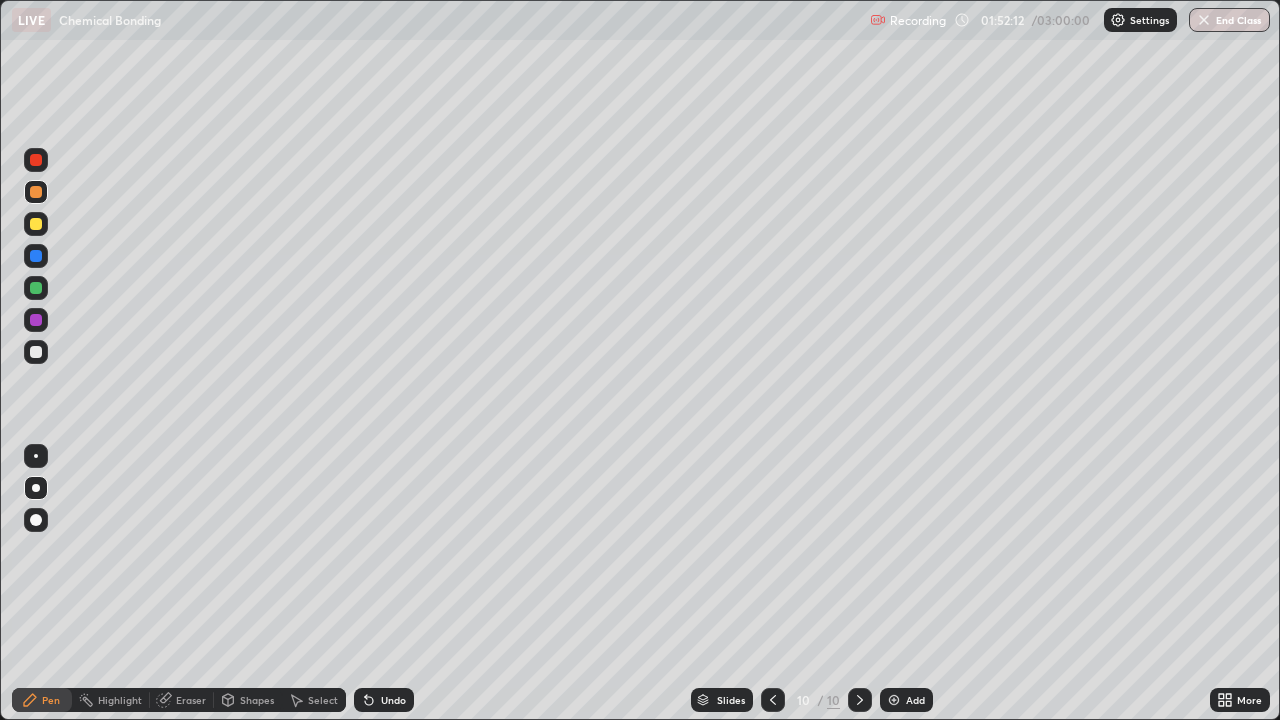 click at bounding box center [894, 700] 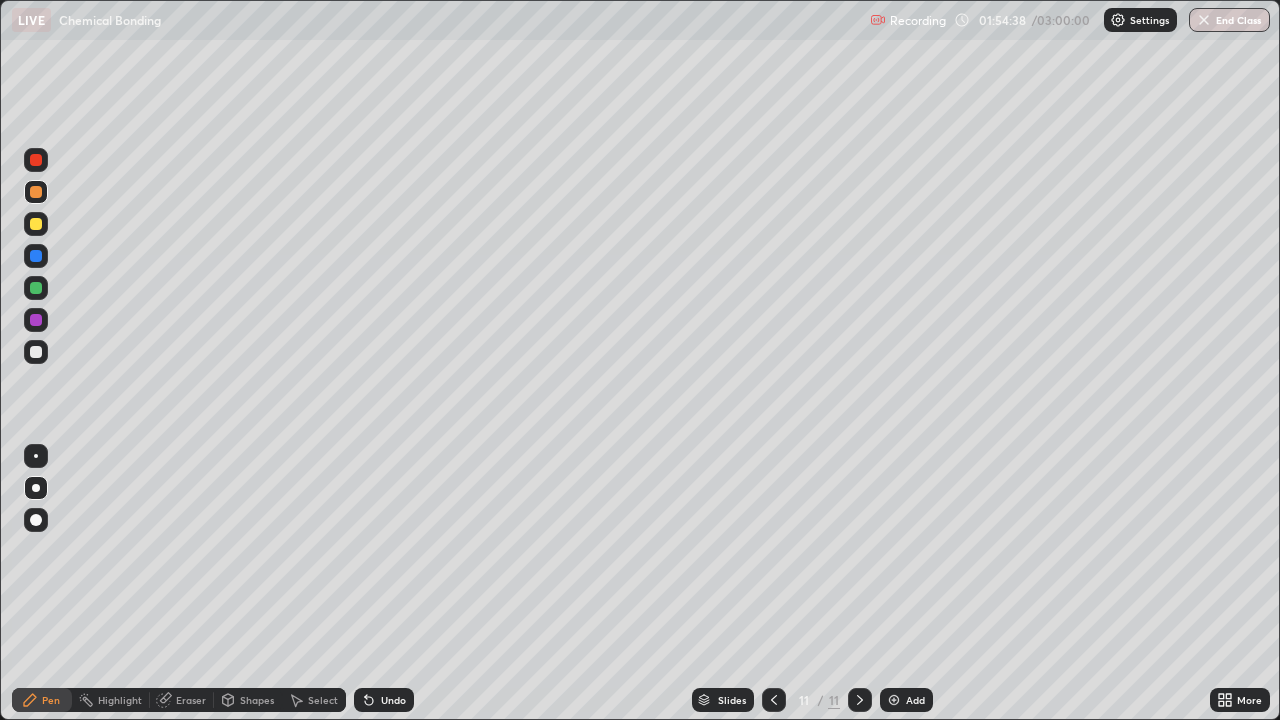 click on "Eraser" at bounding box center [191, 700] 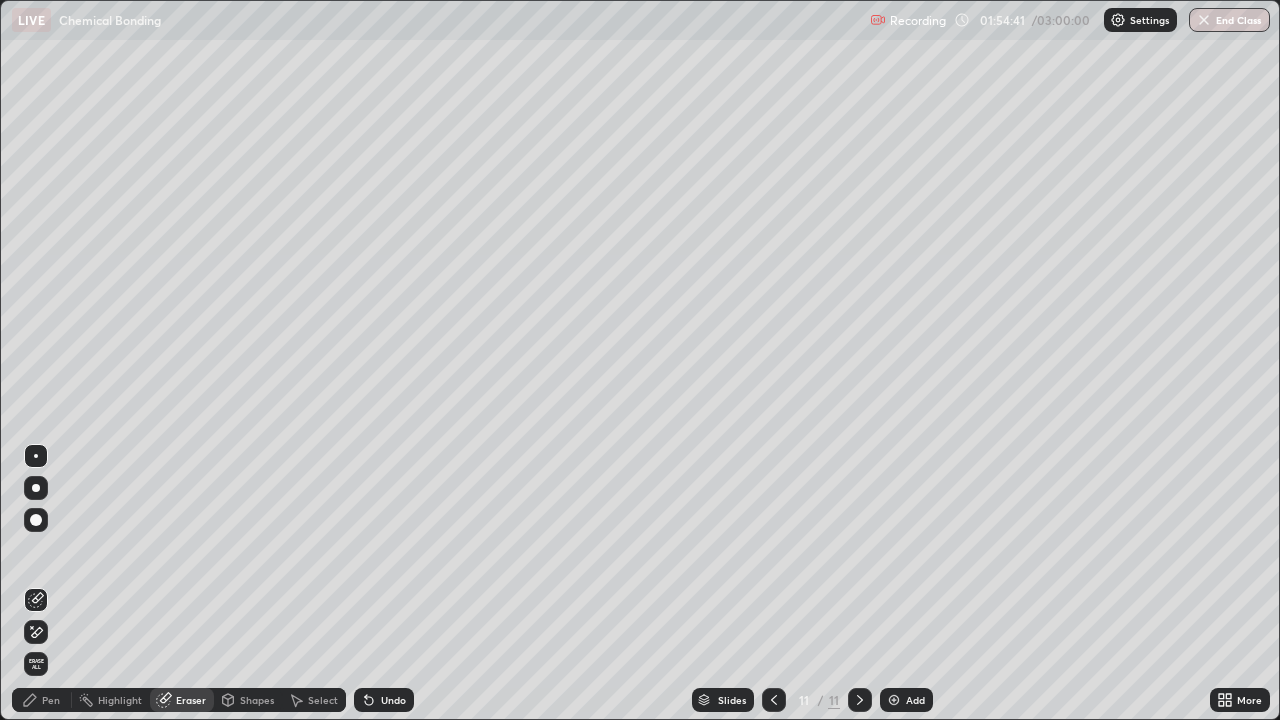 click on "Pen" at bounding box center (42, 700) 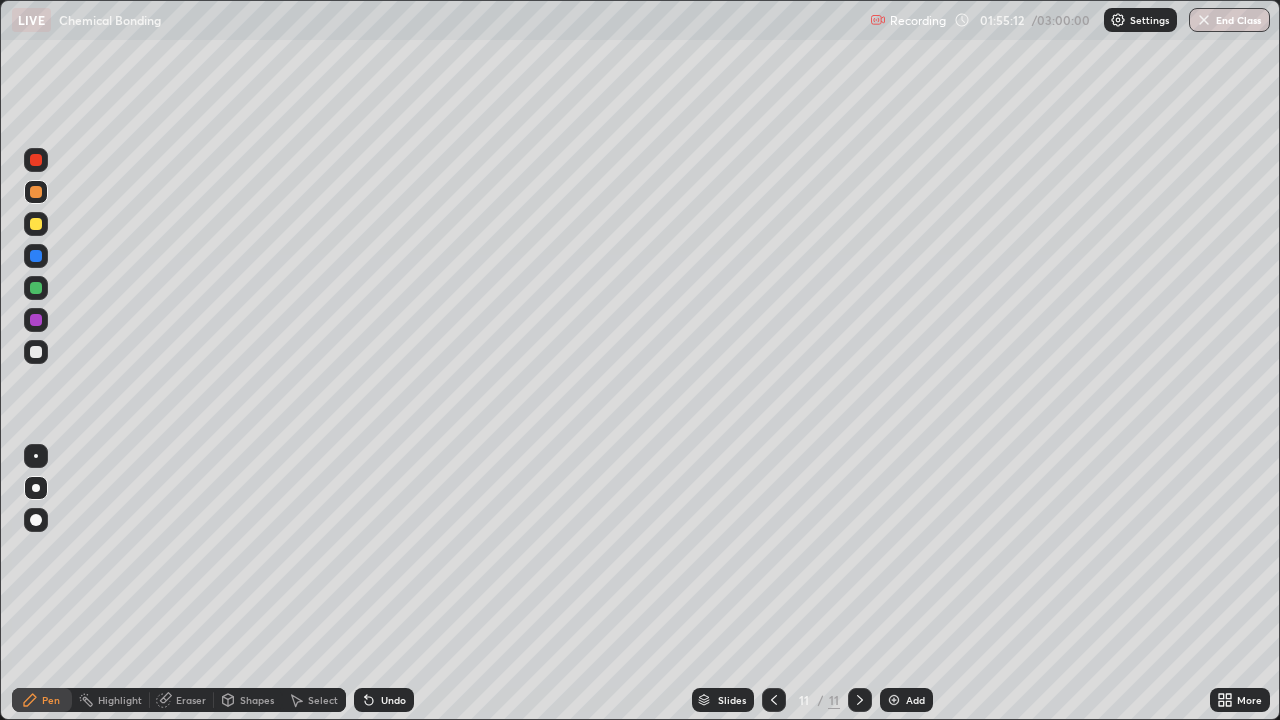 click on "Eraser" at bounding box center (191, 700) 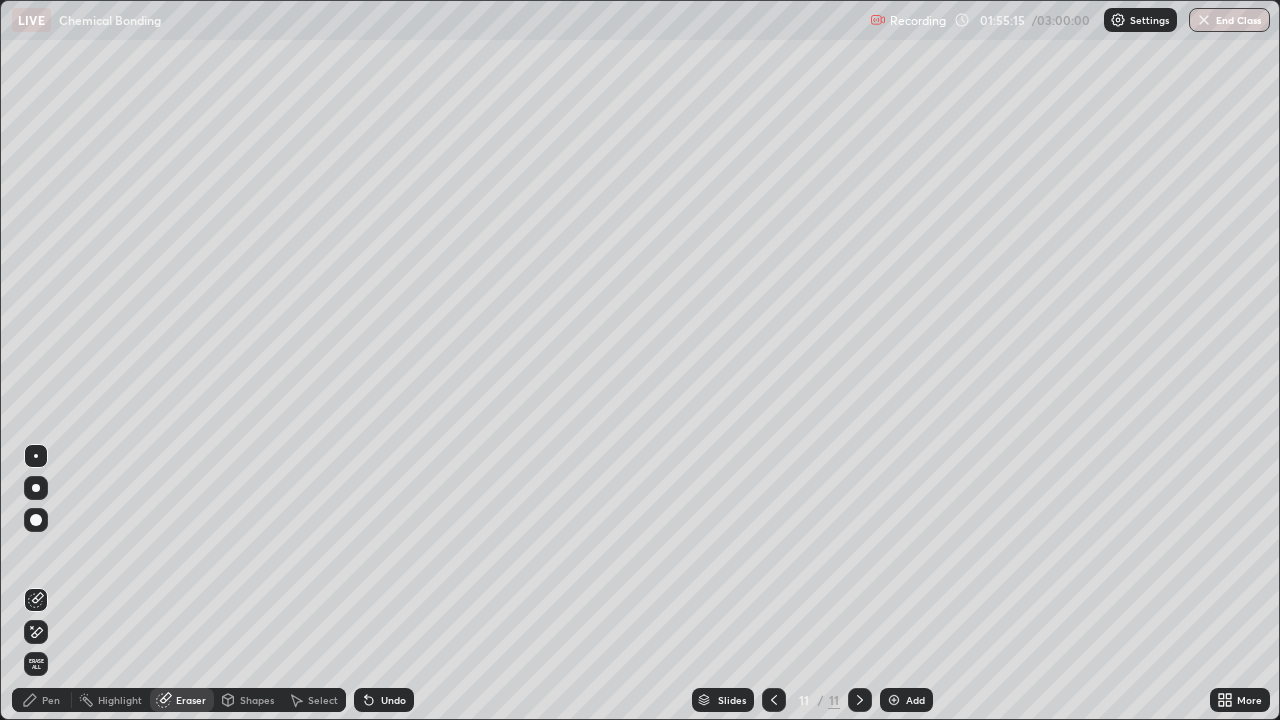 click on "Pen" at bounding box center [42, 700] 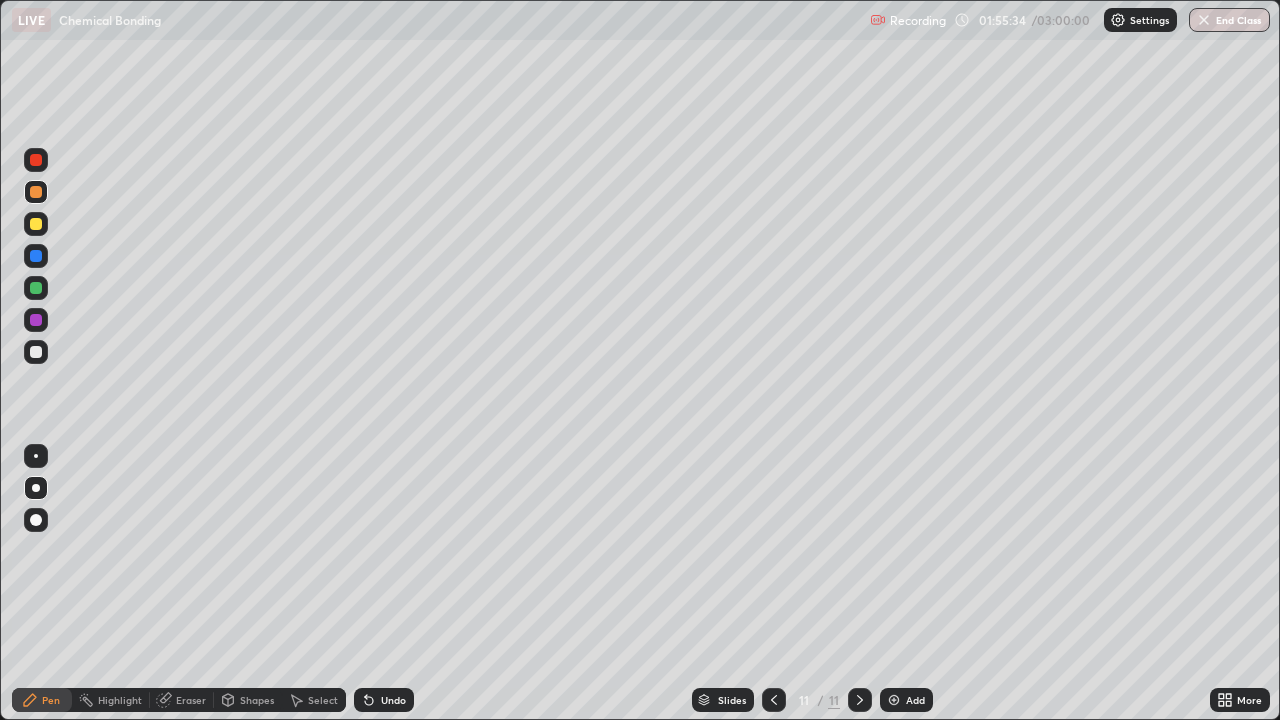 click on "Eraser" at bounding box center [191, 700] 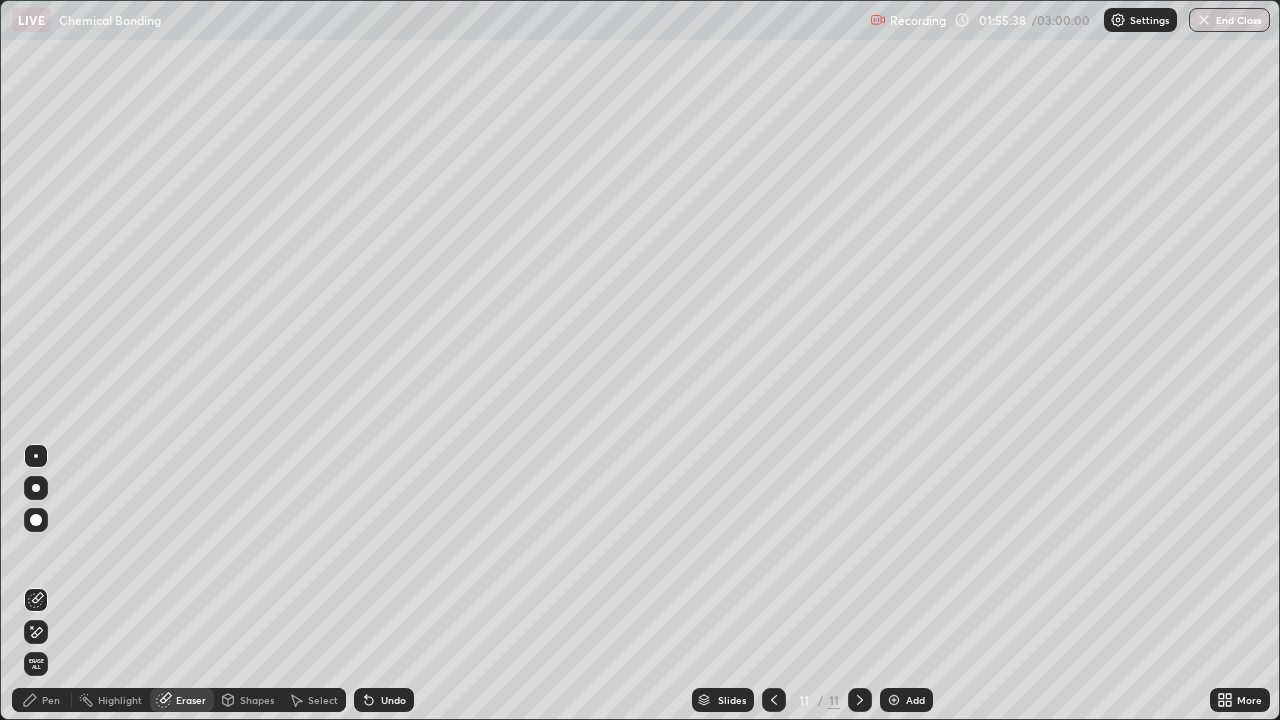 click on "Pen" at bounding box center (51, 700) 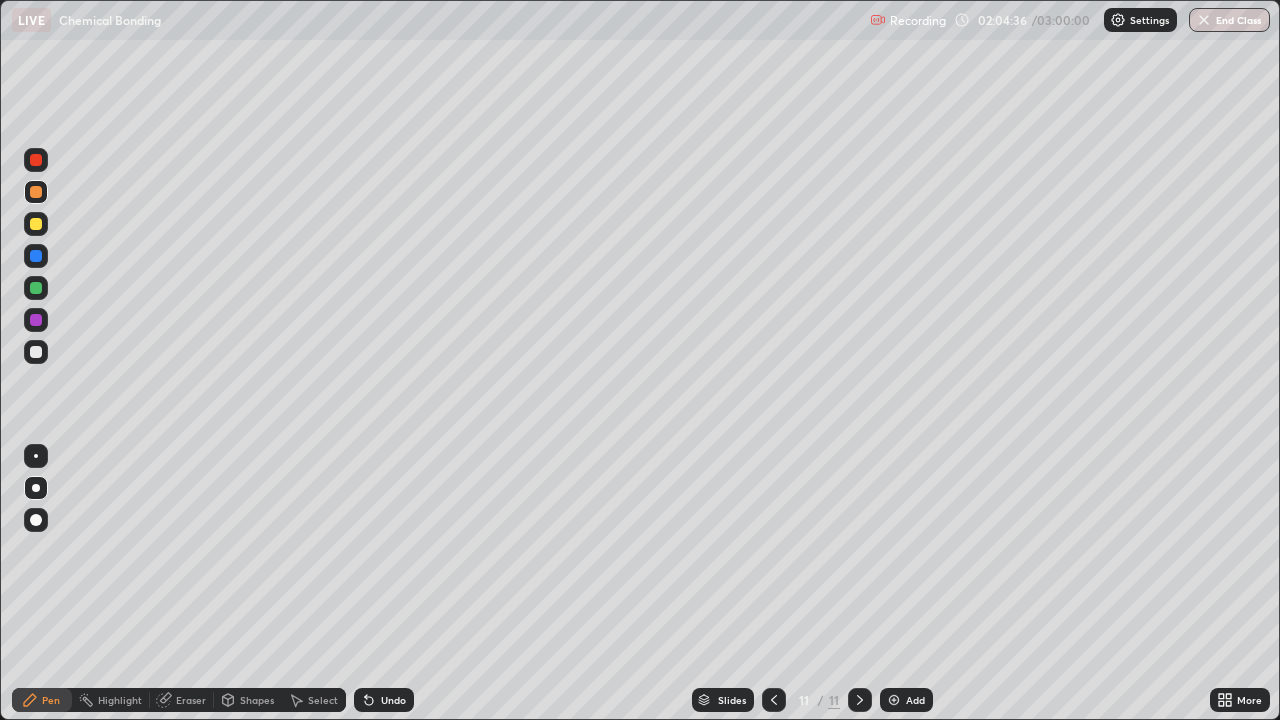 click 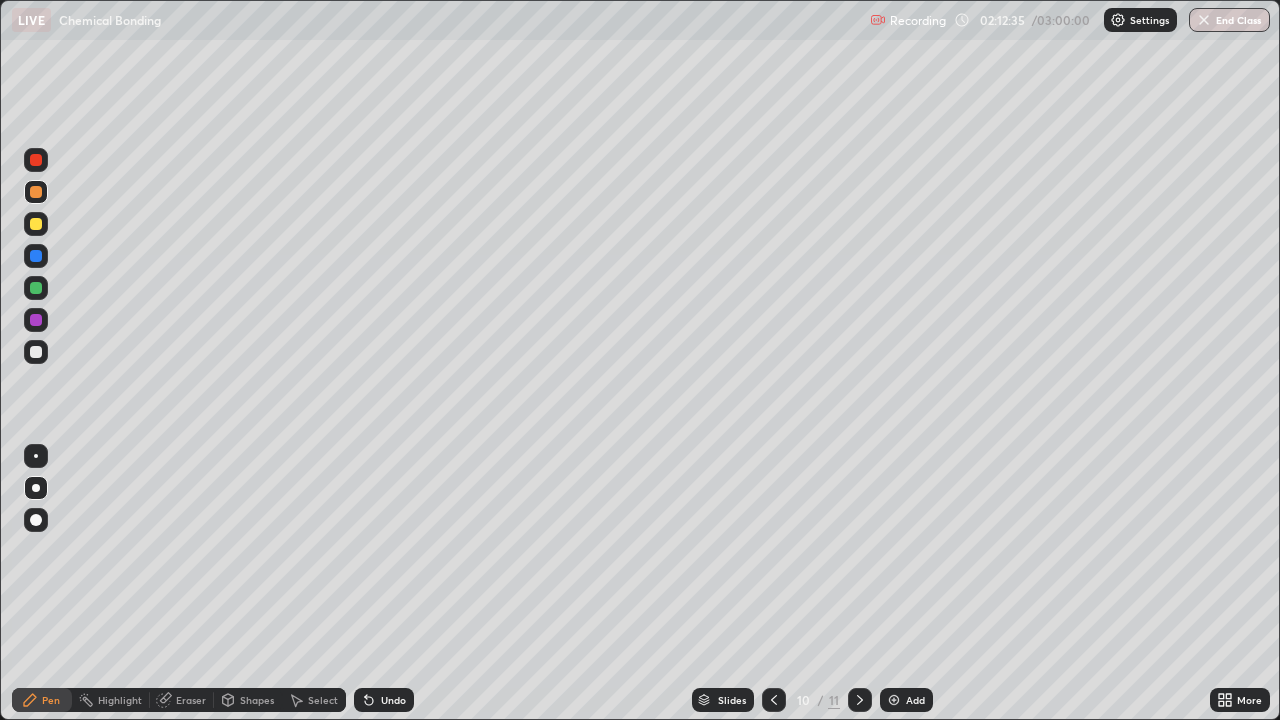 click at bounding box center [1204, 20] 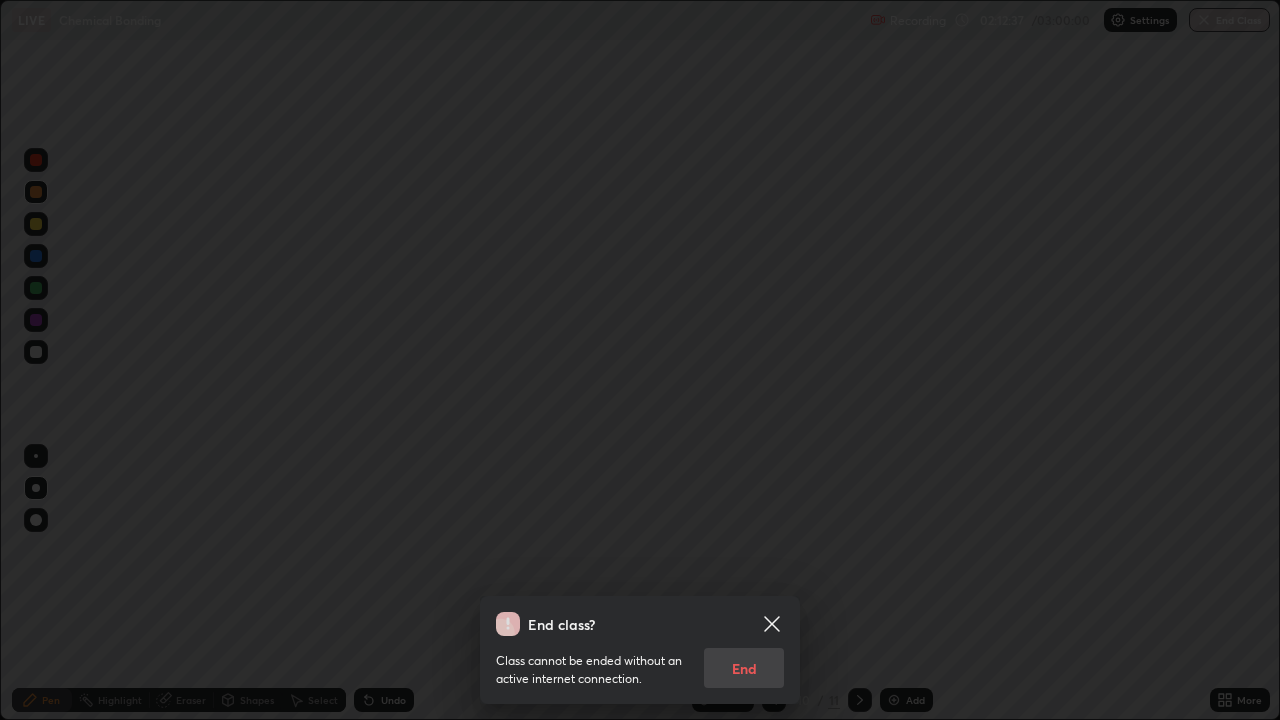 click on "Class cannot be ended without an active internet connection. End" at bounding box center (640, 662) 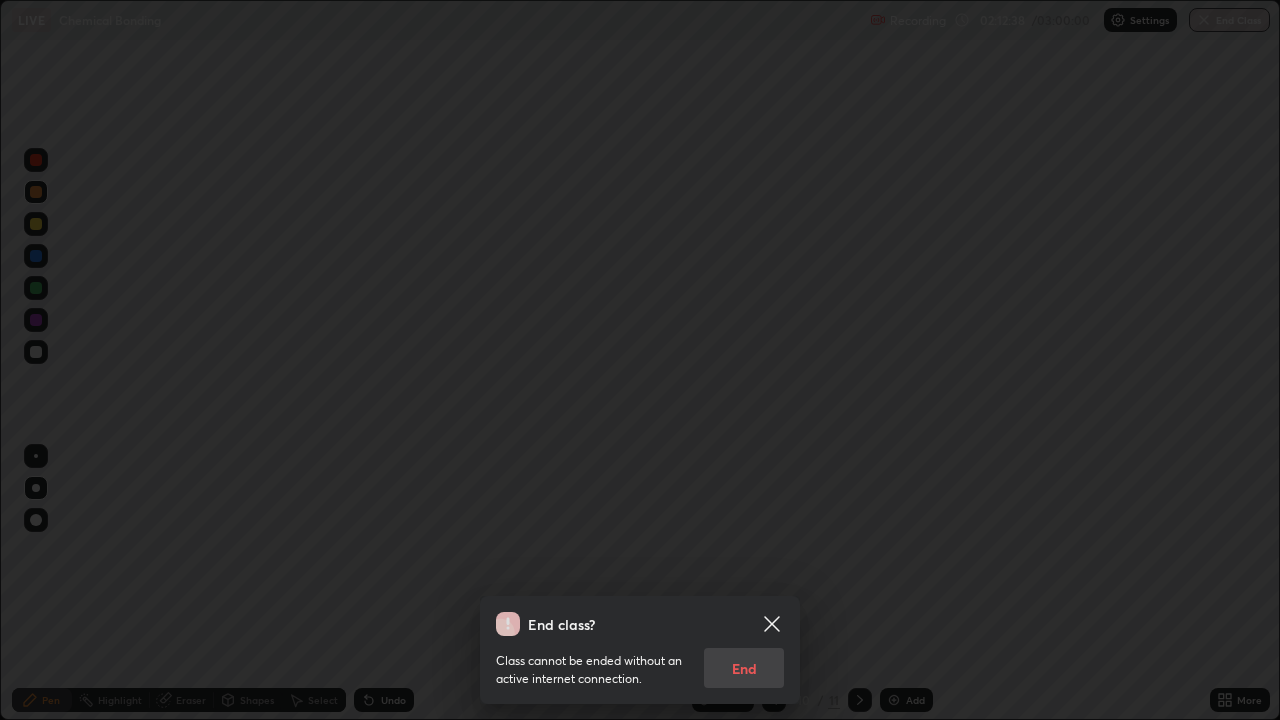 click on "Class cannot be ended without an active internet connection. End" at bounding box center (640, 662) 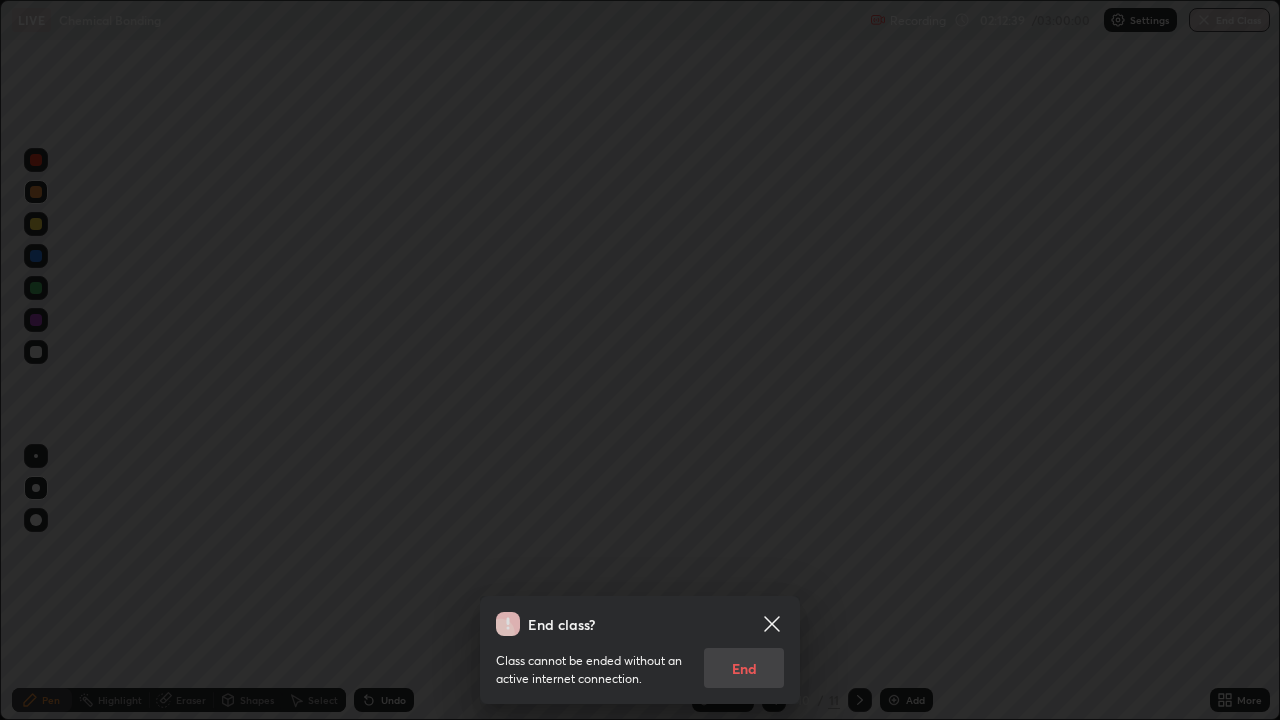 click on "Class cannot be ended without an active internet connection. End" at bounding box center [640, 662] 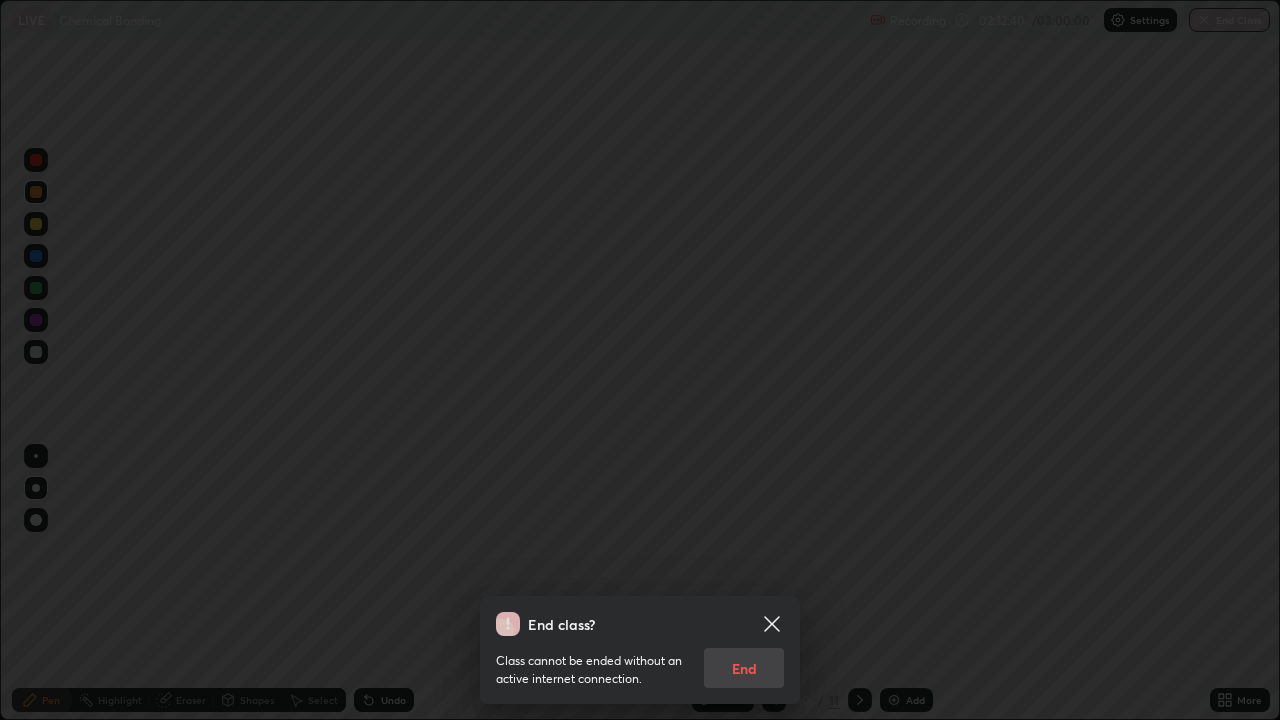 click 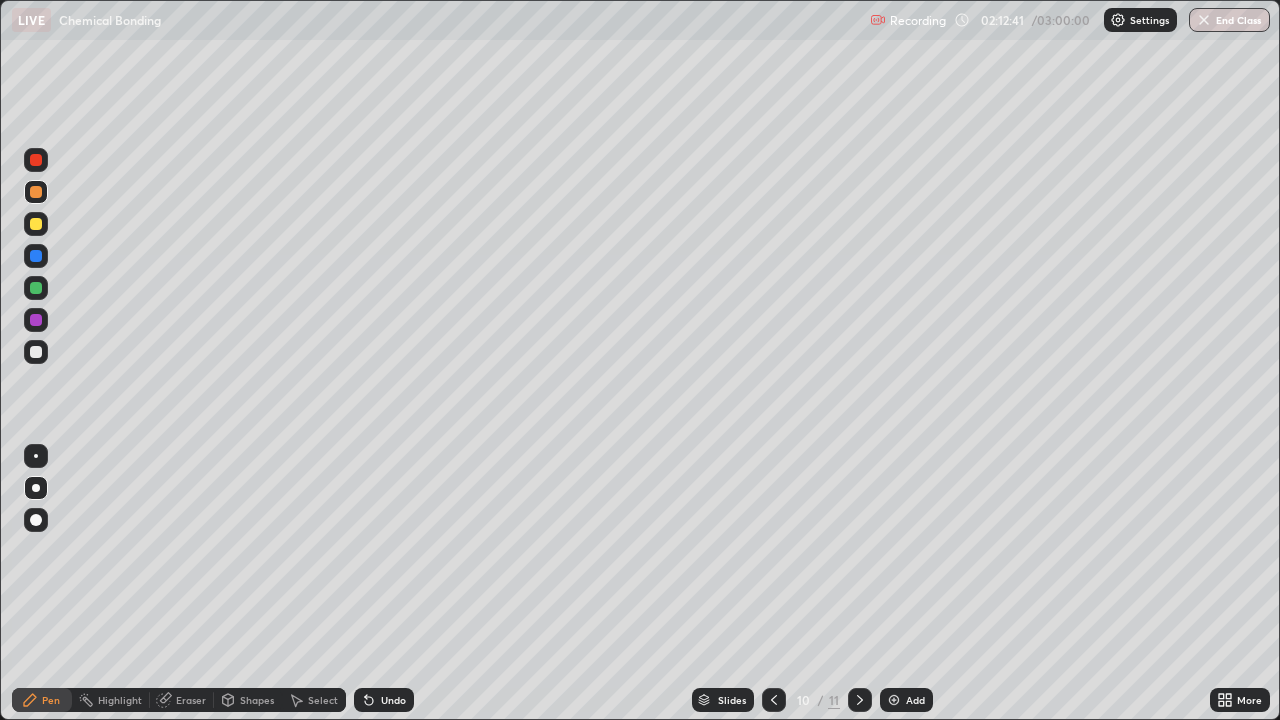 click at bounding box center (1204, 20) 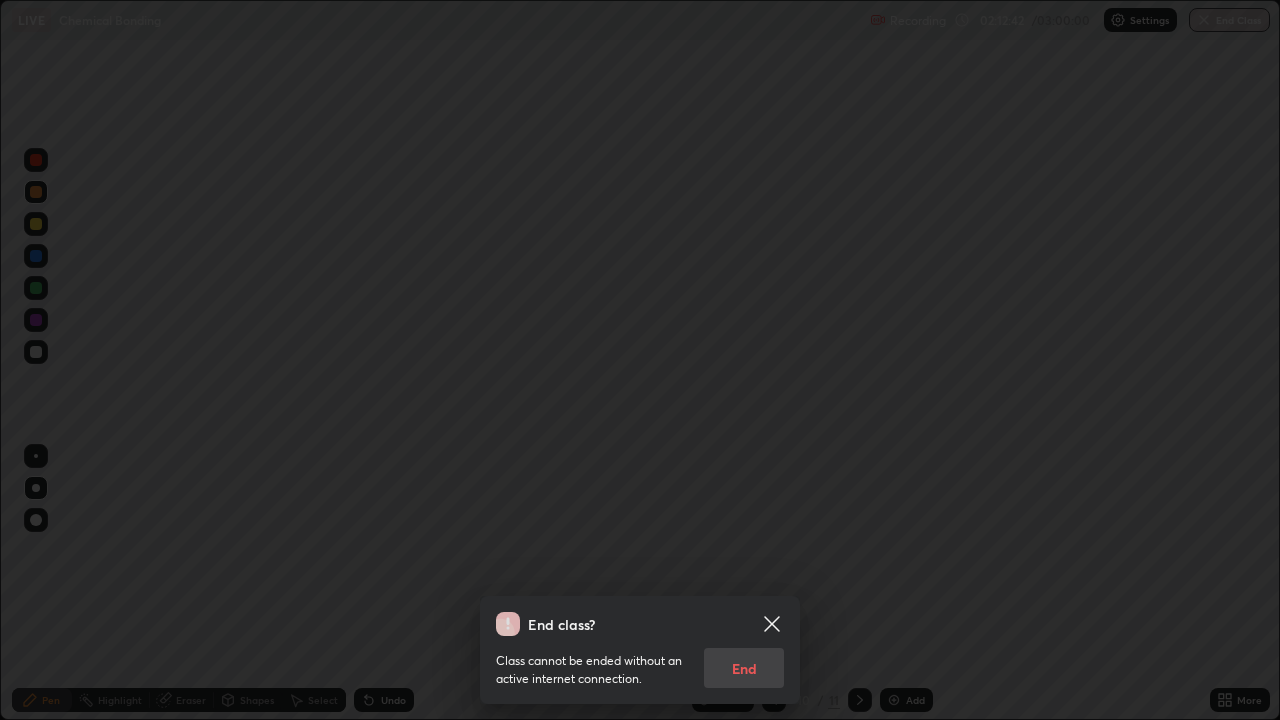 click on "Class cannot be ended without an active internet connection. End" at bounding box center [640, 662] 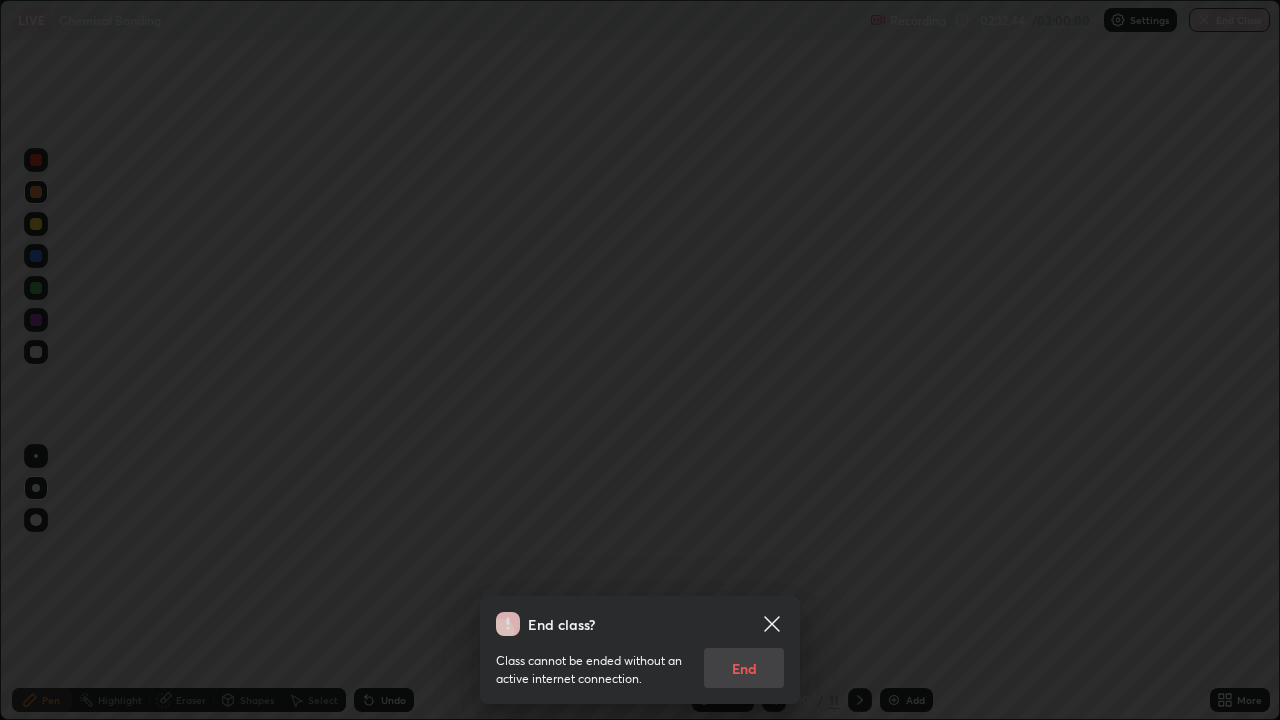 click on "Class cannot be ended without an active internet connection. End" at bounding box center [640, 662] 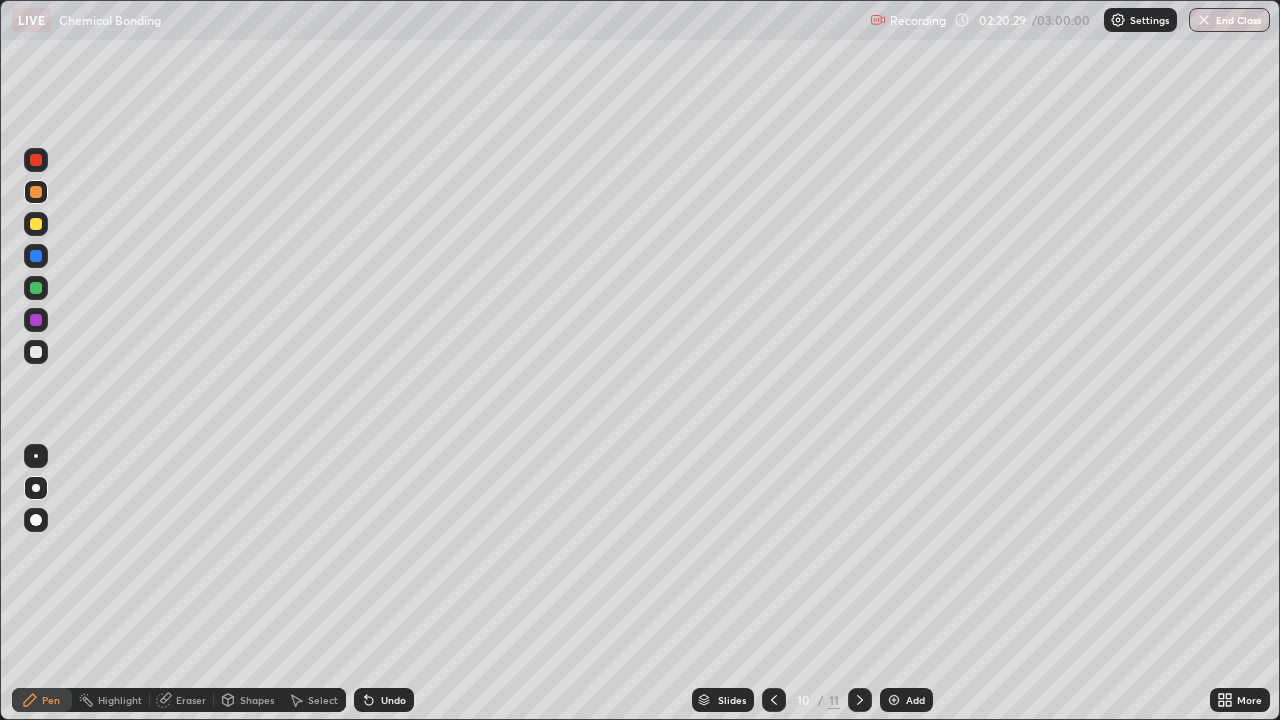 click on "End Class" at bounding box center (1229, 20) 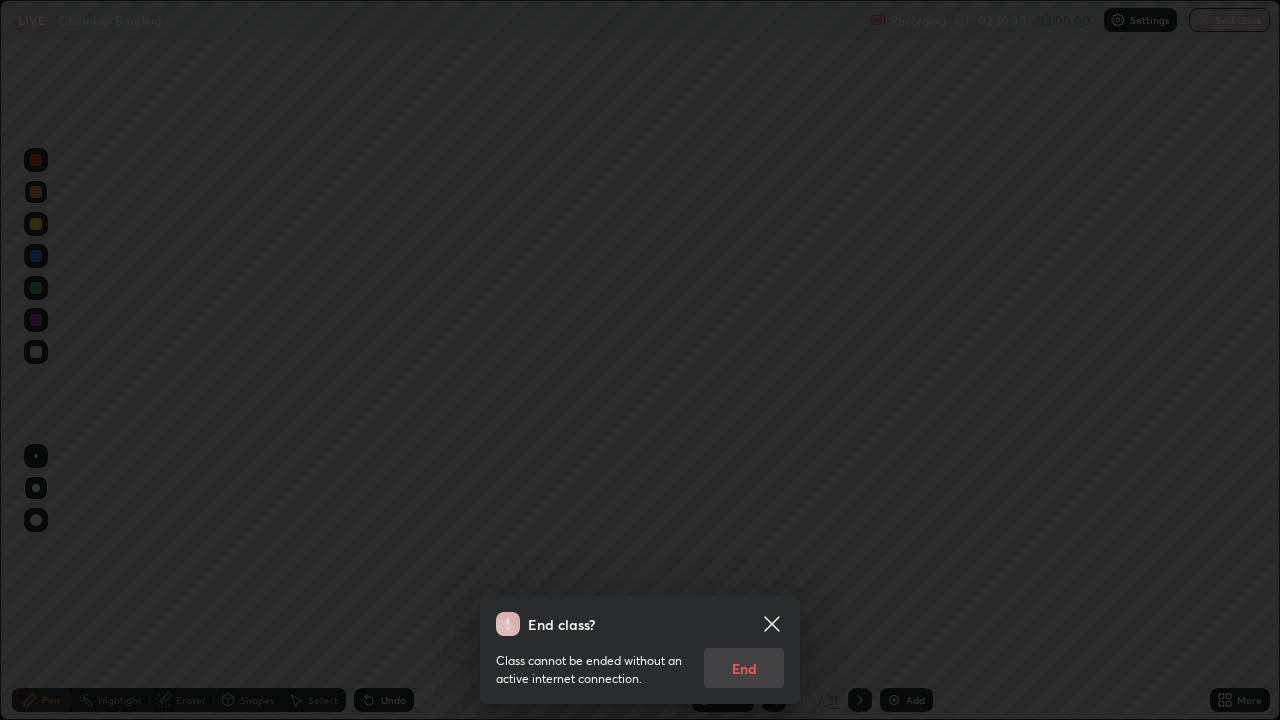 click on "Class cannot be ended without an active internet connection. End" at bounding box center (640, 662) 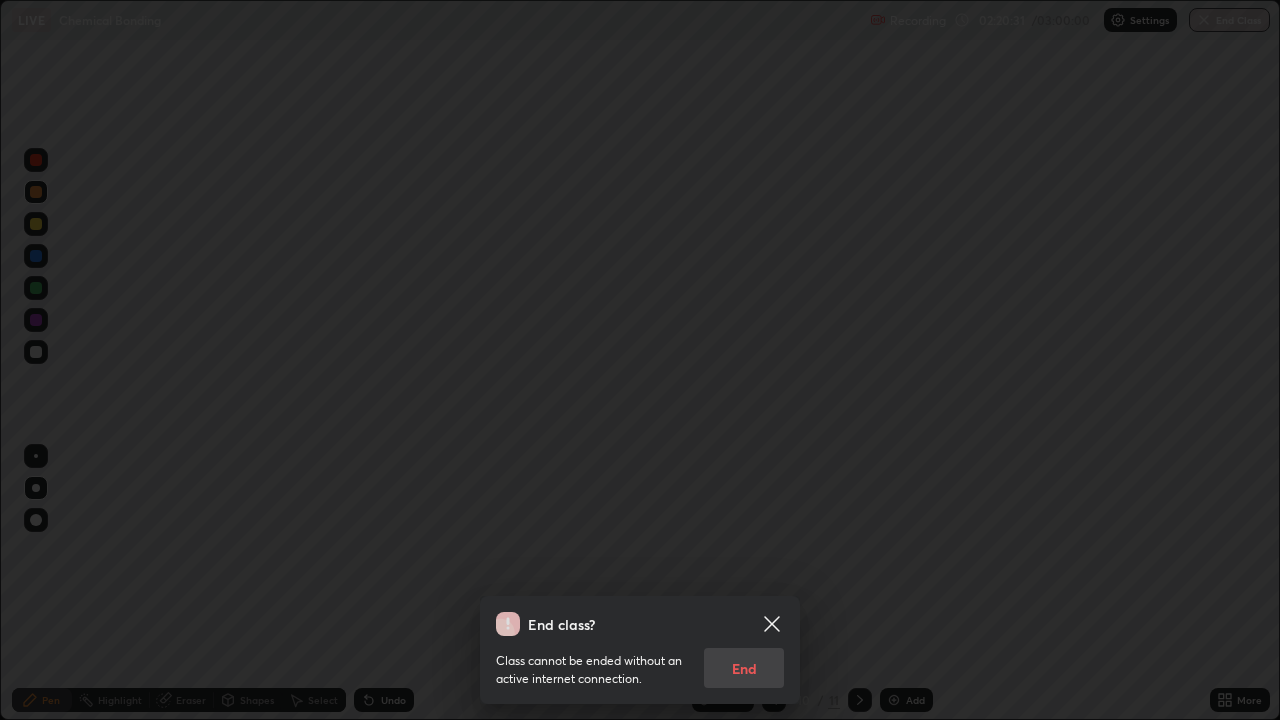click on "Class cannot be ended without an active internet connection. End" at bounding box center [640, 662] 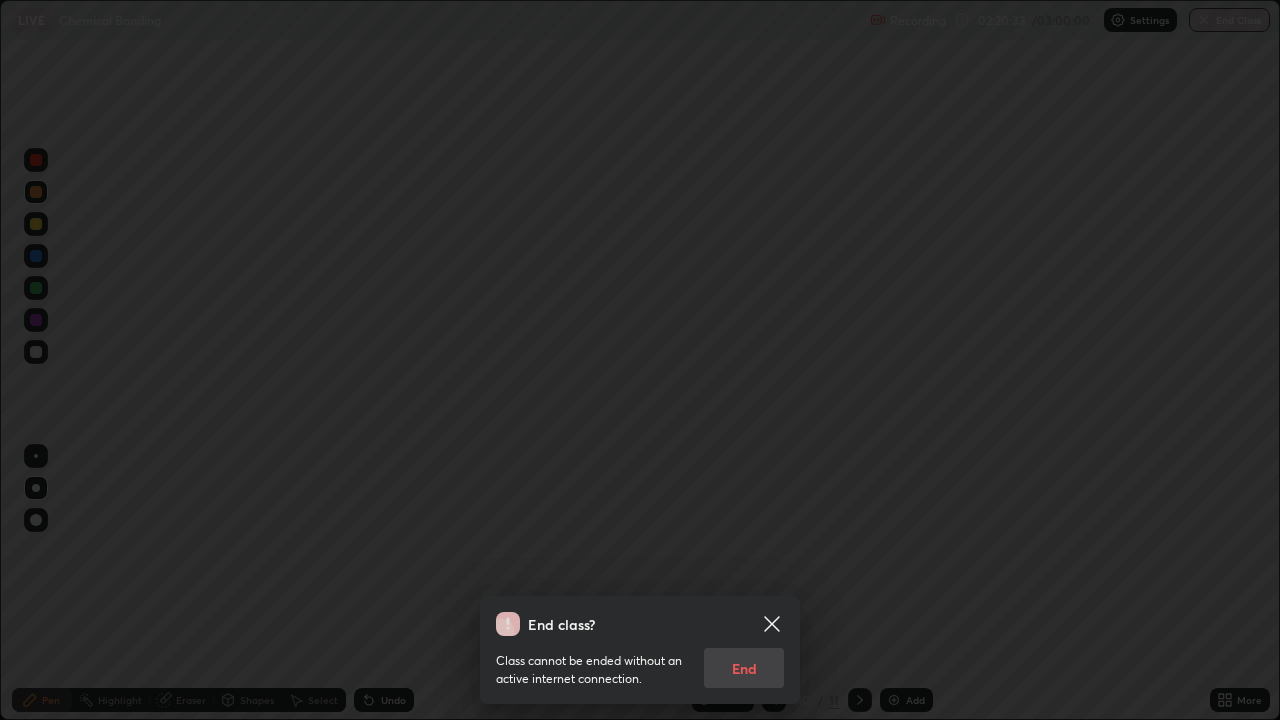click 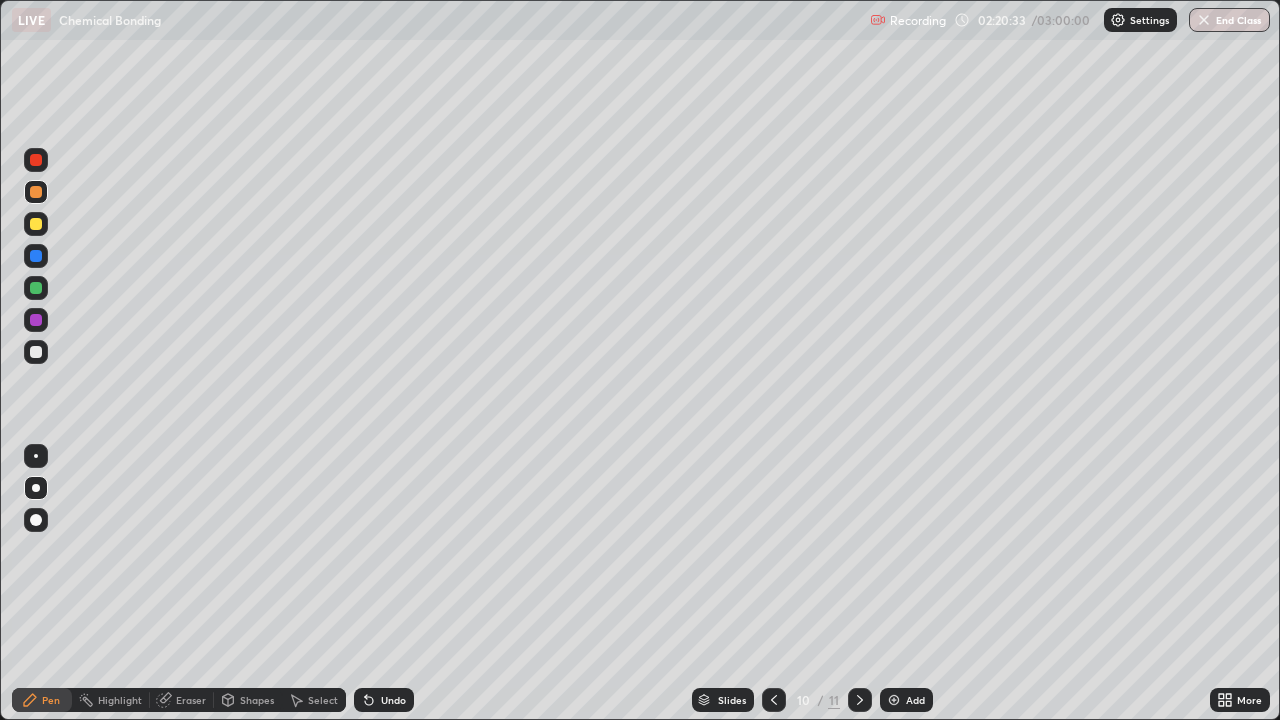 click 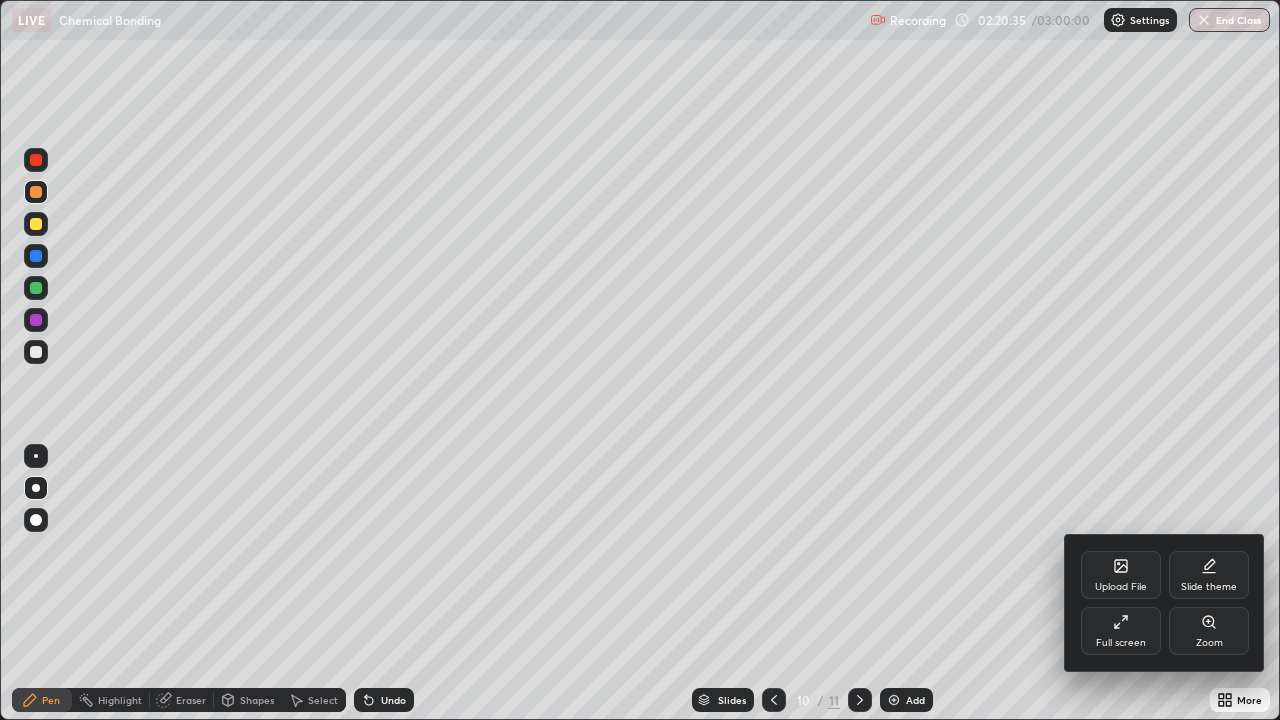 click 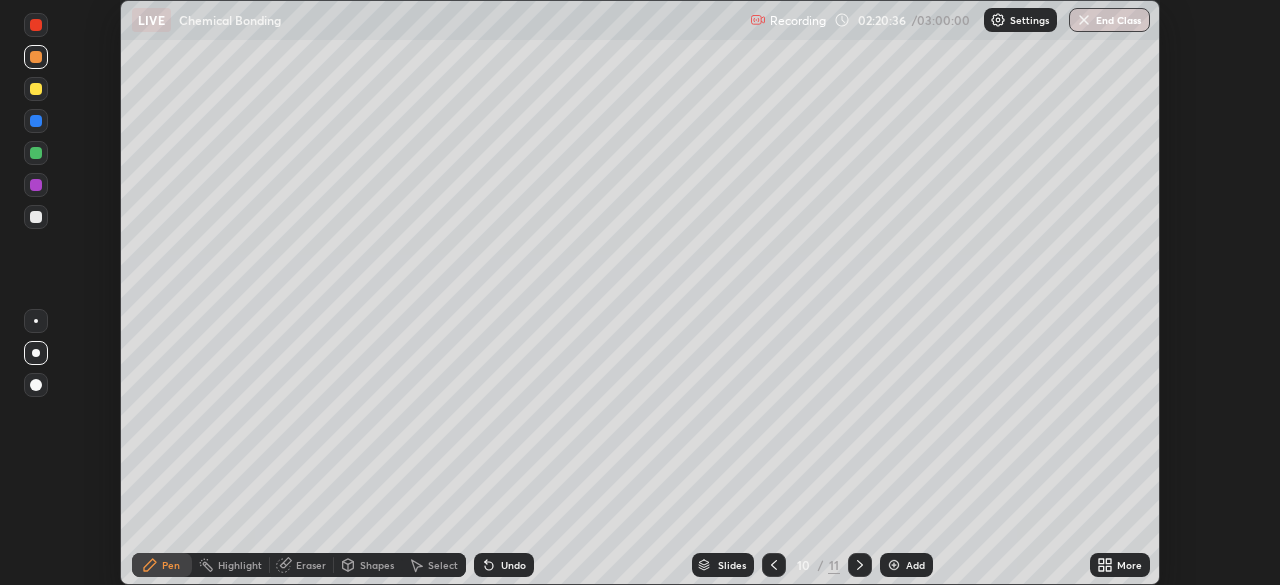 scroll, scrollTop: 585, scrollLeft: 1280, axis: both 